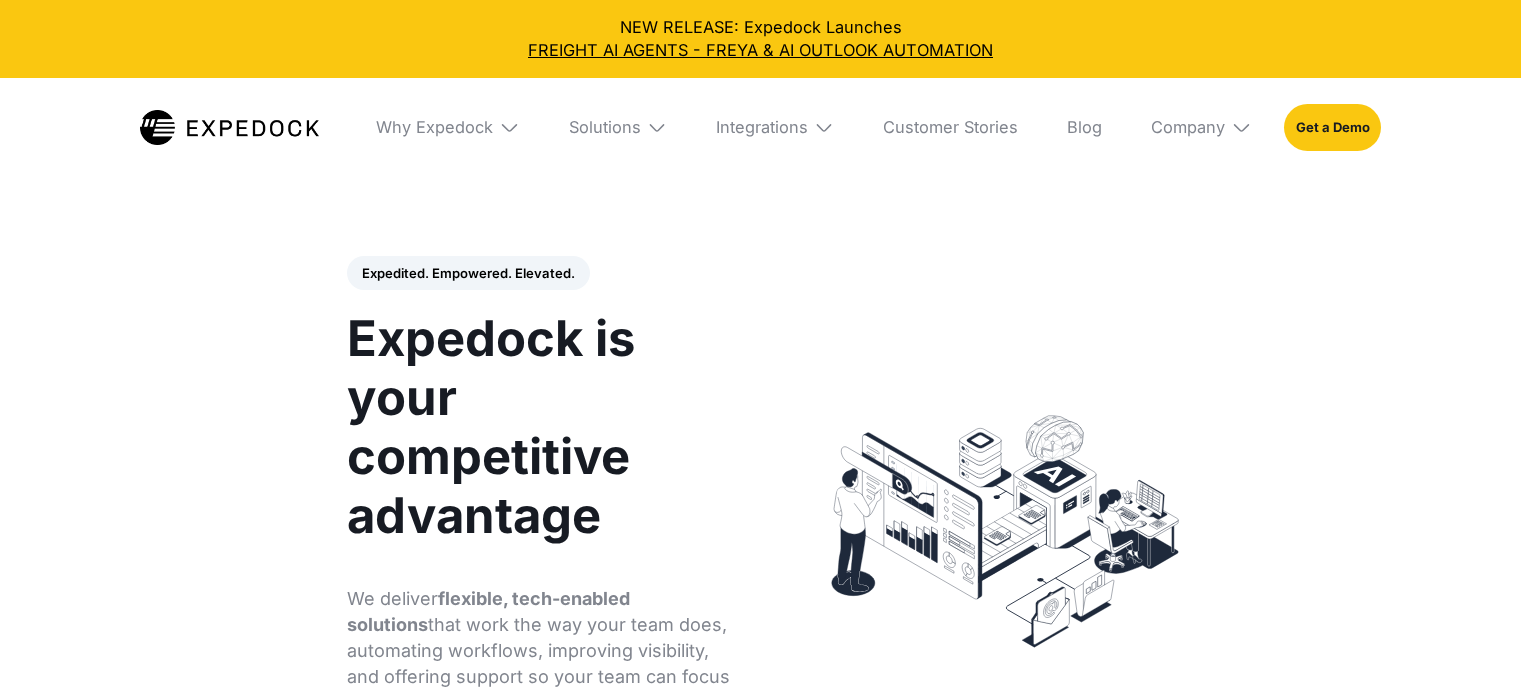 select 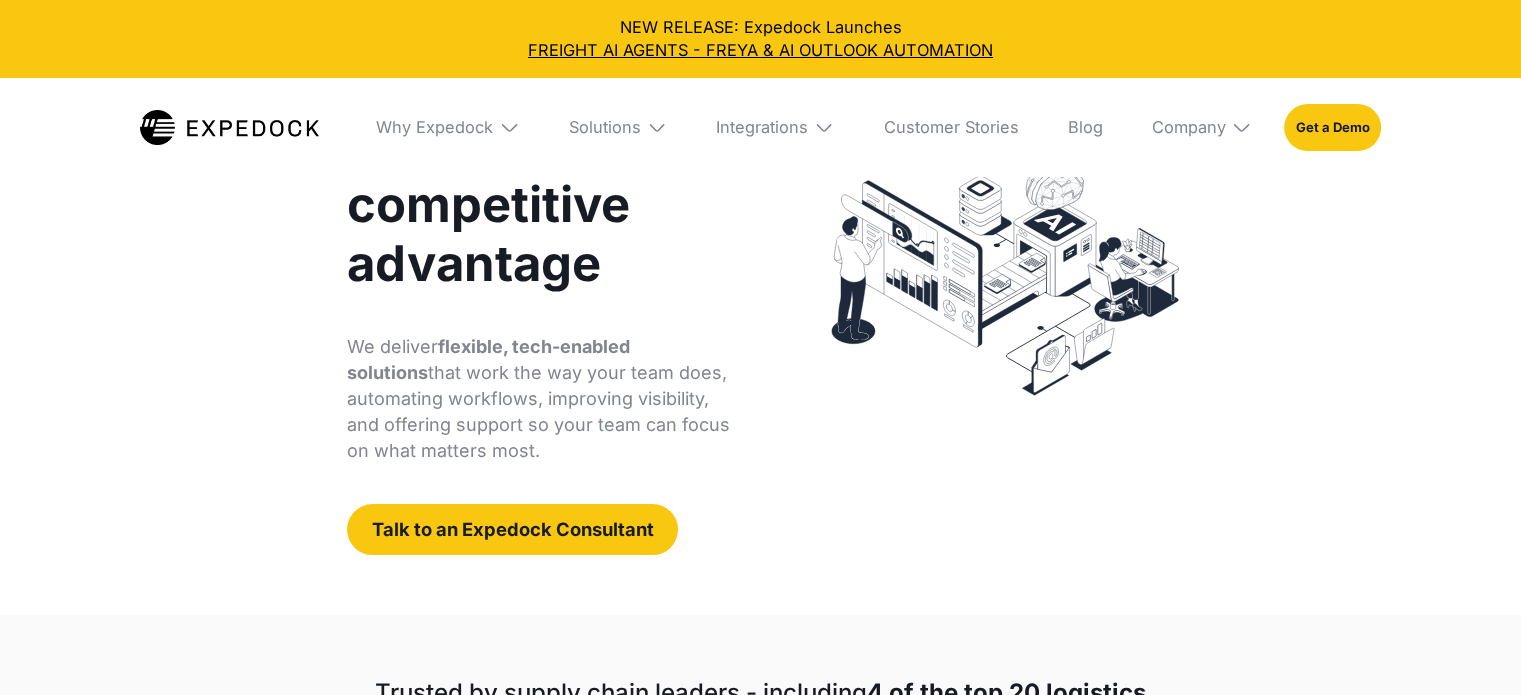 scroll, scrollTop: 0, scrollLeft: 0, axis: both 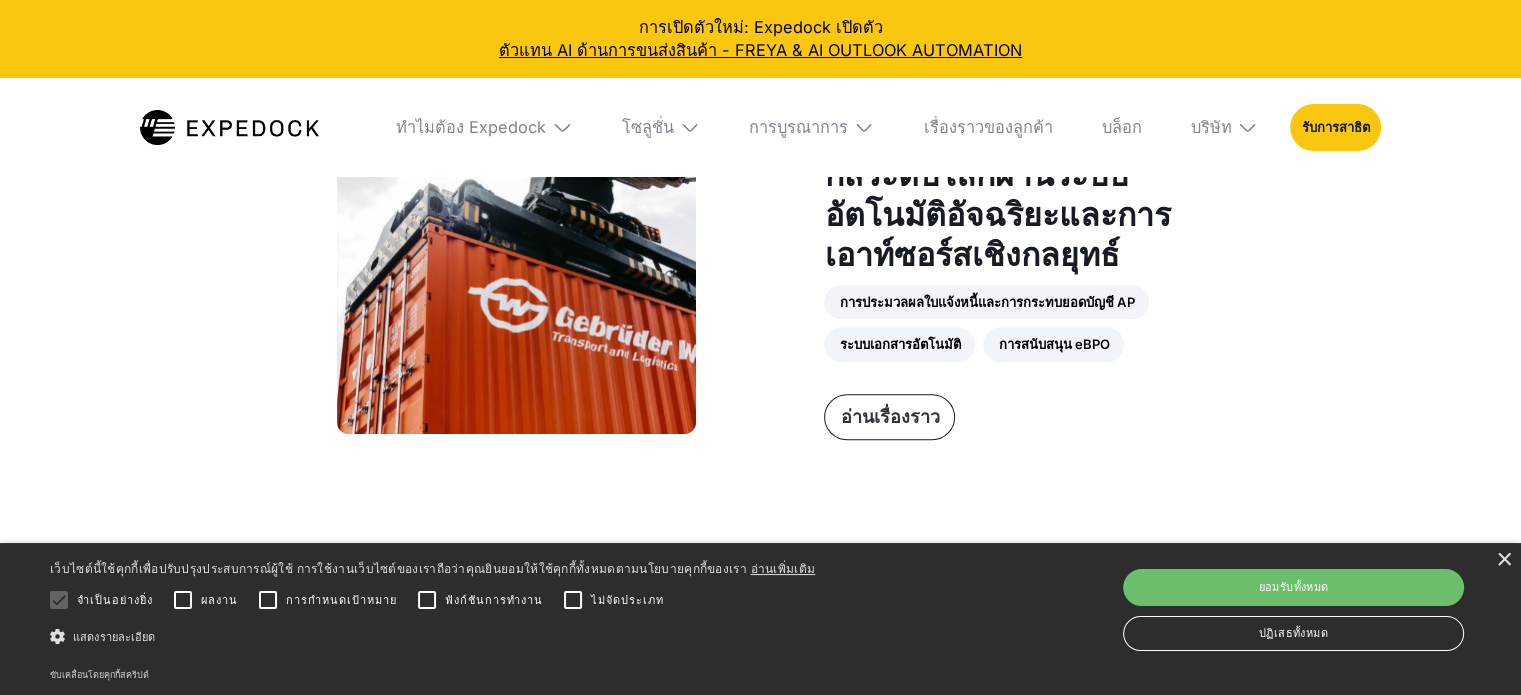click on "อ่านเรื่องราว" at bounding box center (889, 416) 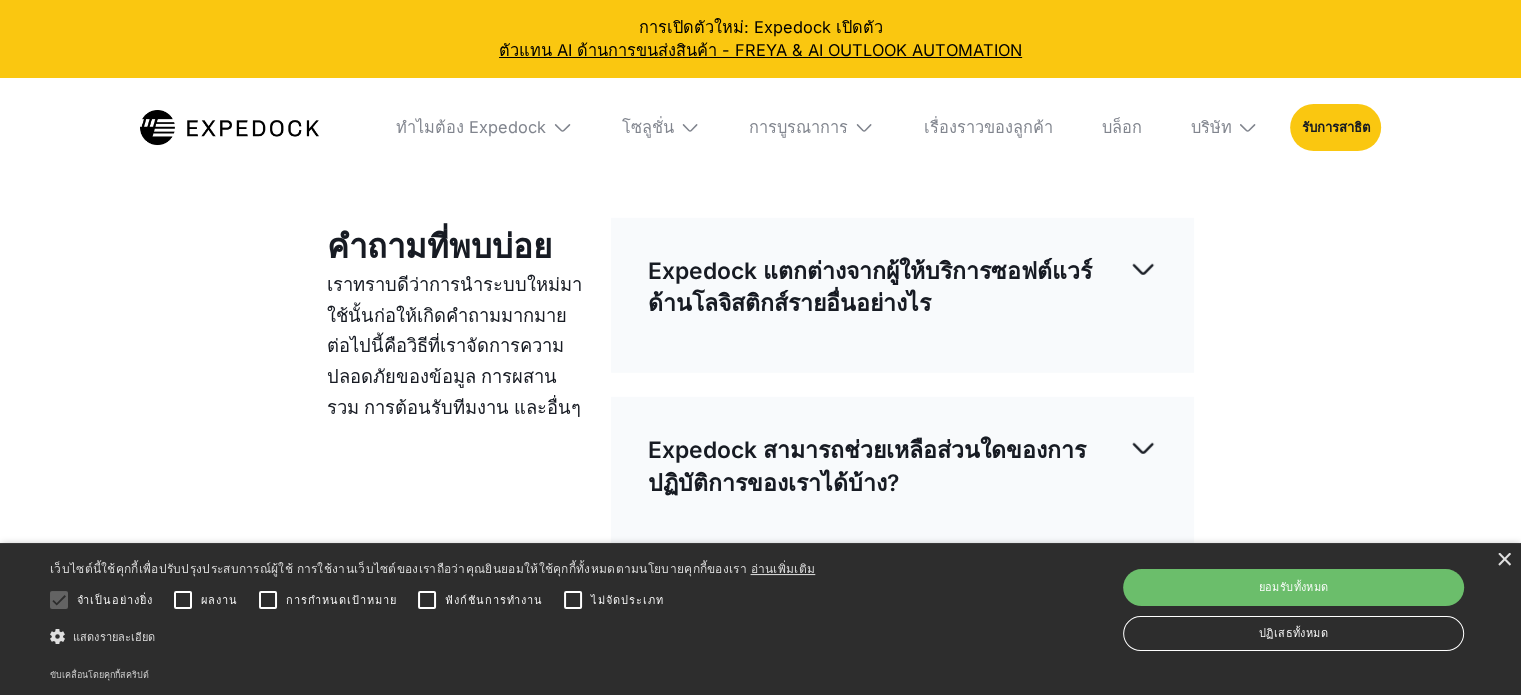 scroll, scrollTop: 5600, scrollLeft: 0, axis: vertical 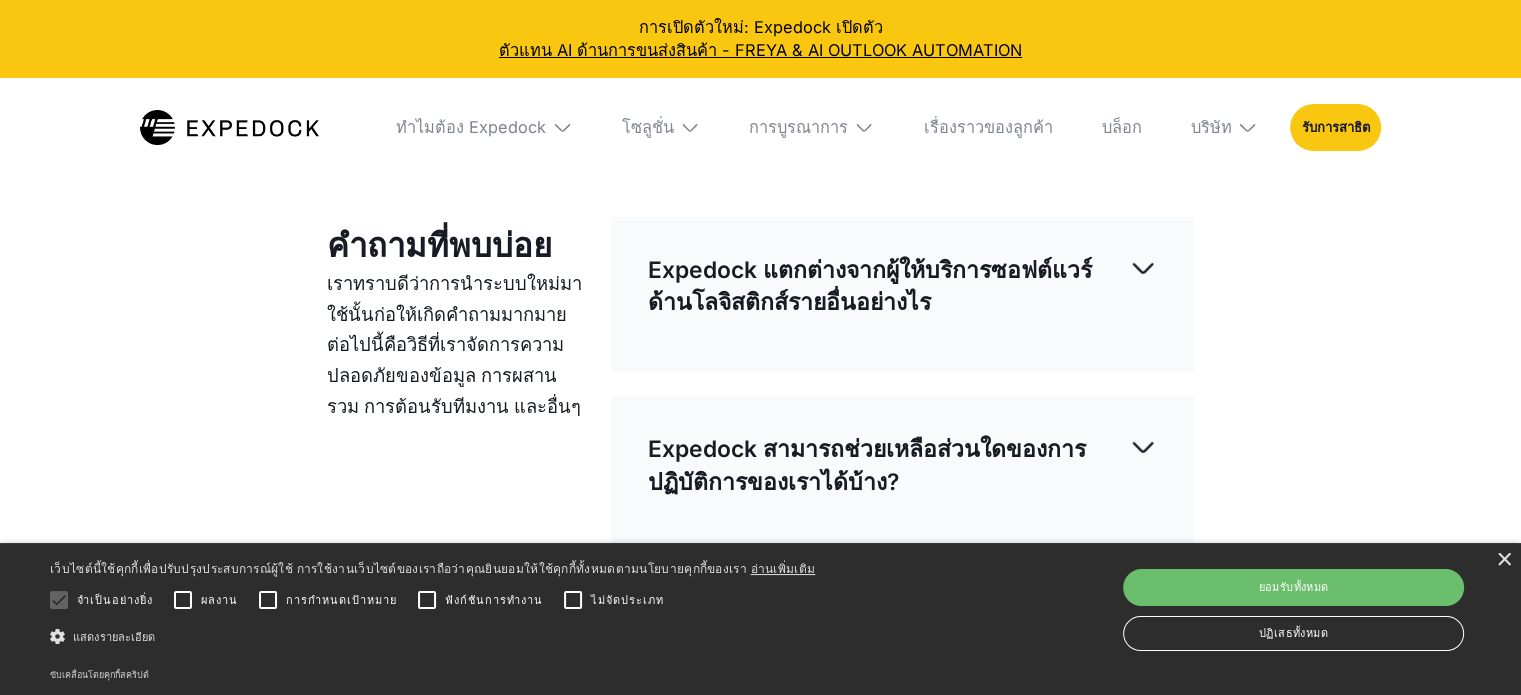 click on "Expedock แตกต่างจากผู้ให้บริการซอฟต์แวร์ด้านโลจิสติกส์รายอื่นอย่างไร" at bounding box center [888, 286] 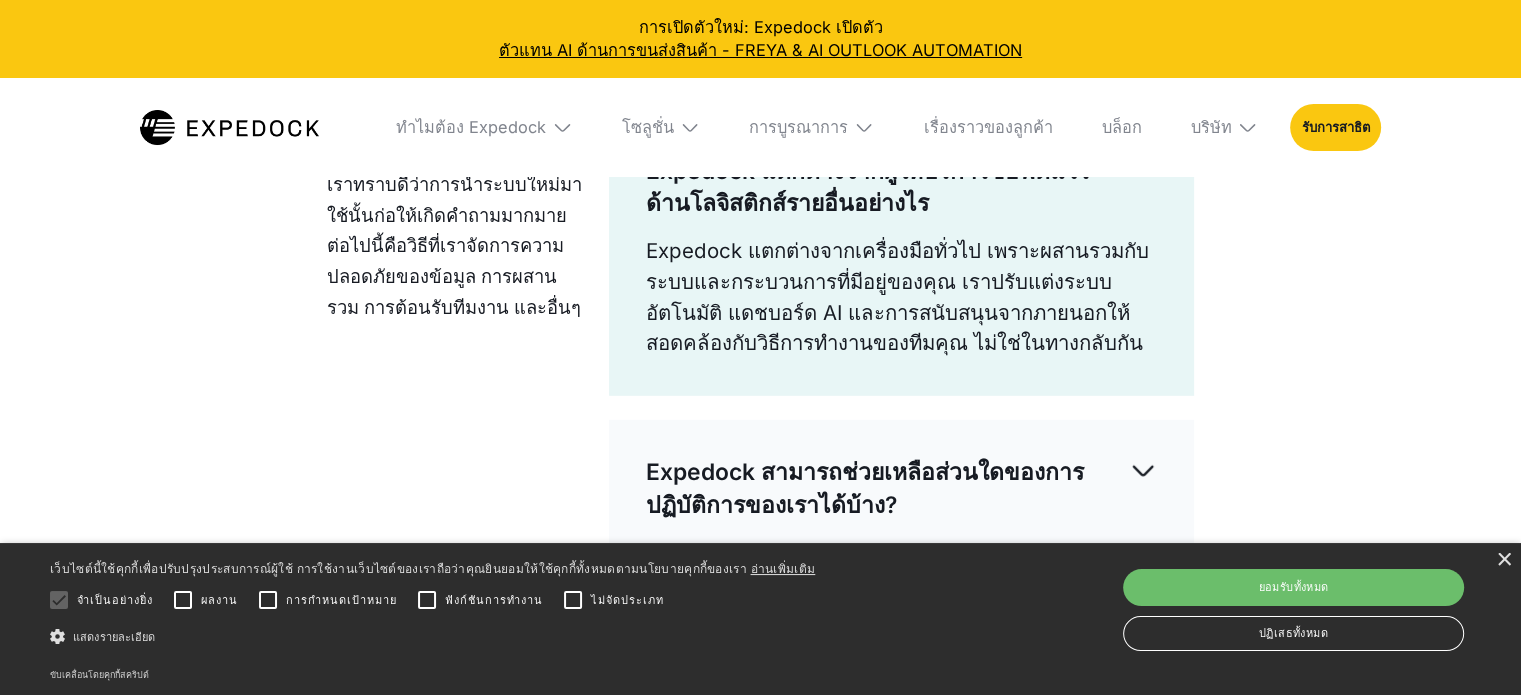 scroll, scrollTop: 5700, scrollLeft: 0, axis: vertical 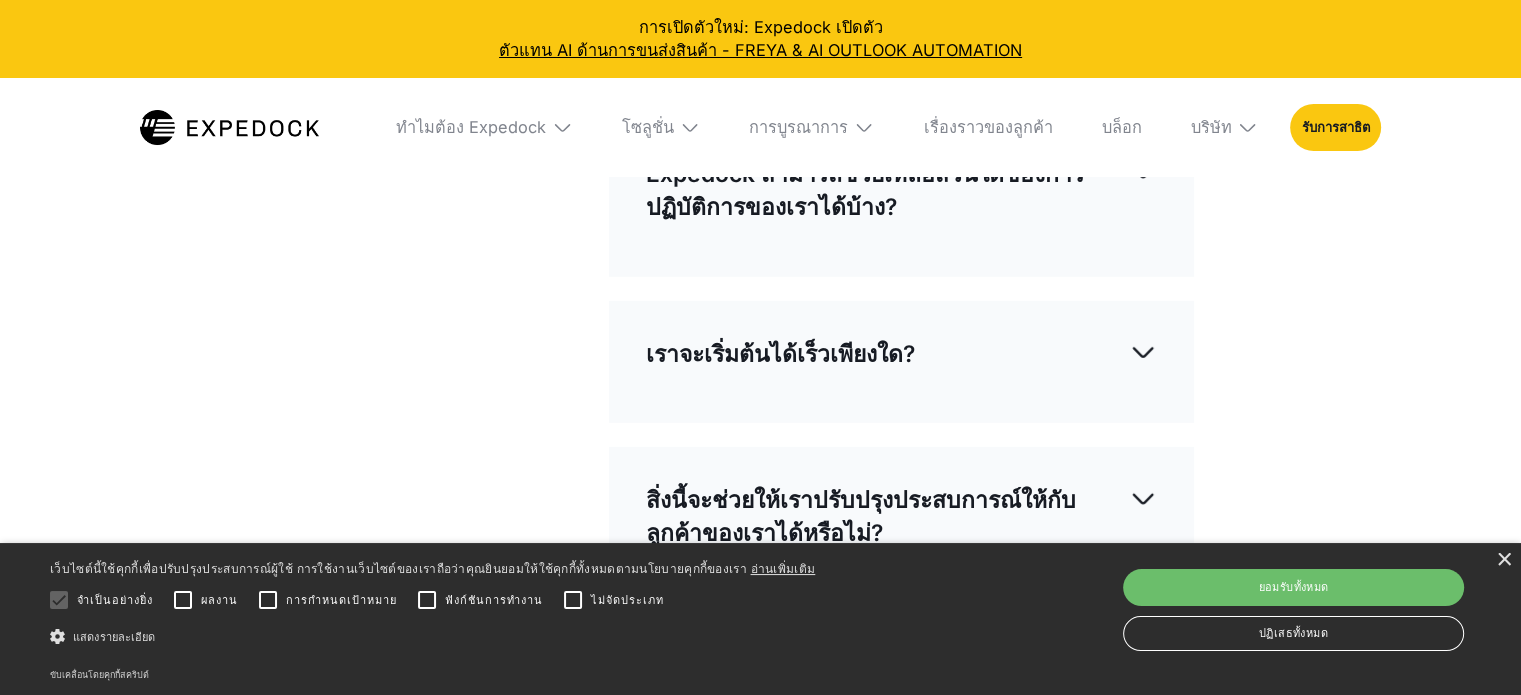 click on "Expedock สามารถช่วยเหลือส่วนใดของการปฏิบัติการของเราได้บ้าง?" at bounding box center [901, 191] 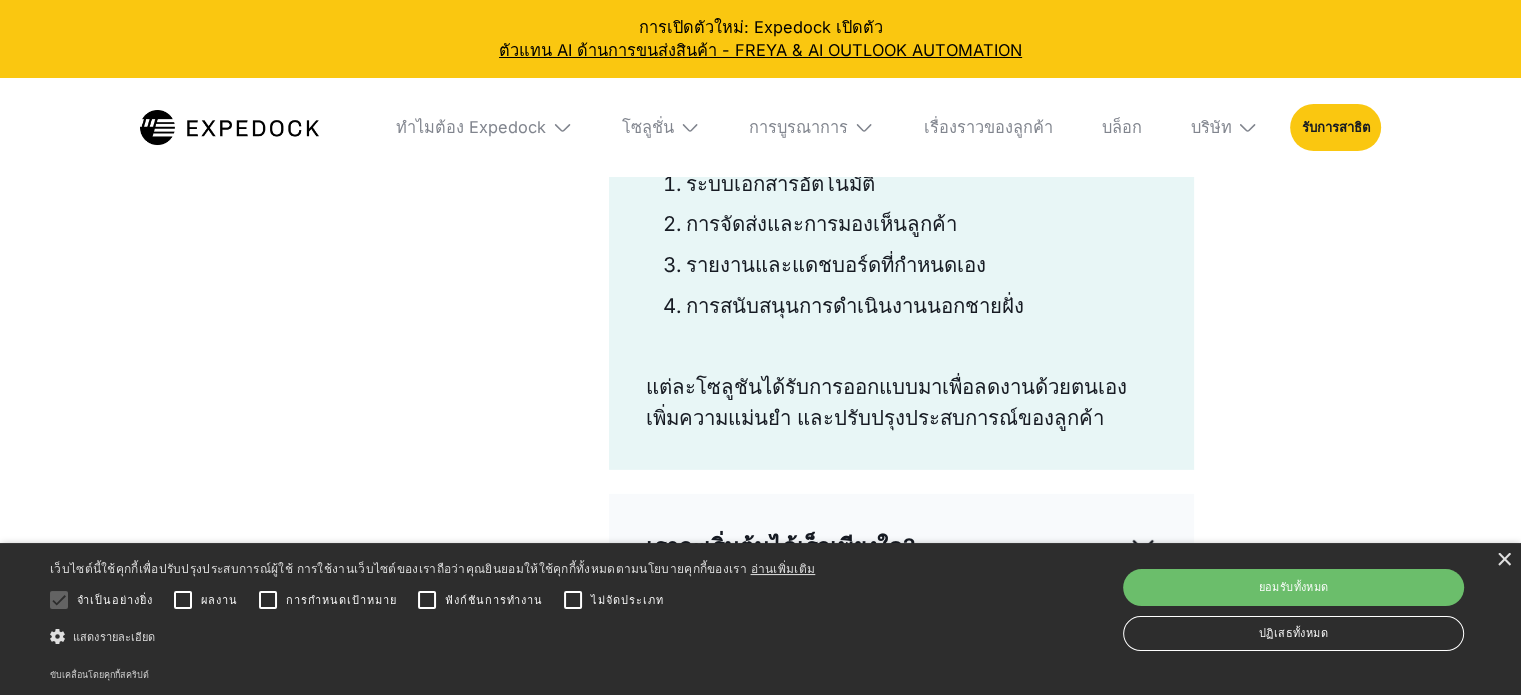 scroll, scrollTop: 6100, scrollLeft: 0, axis: vertical 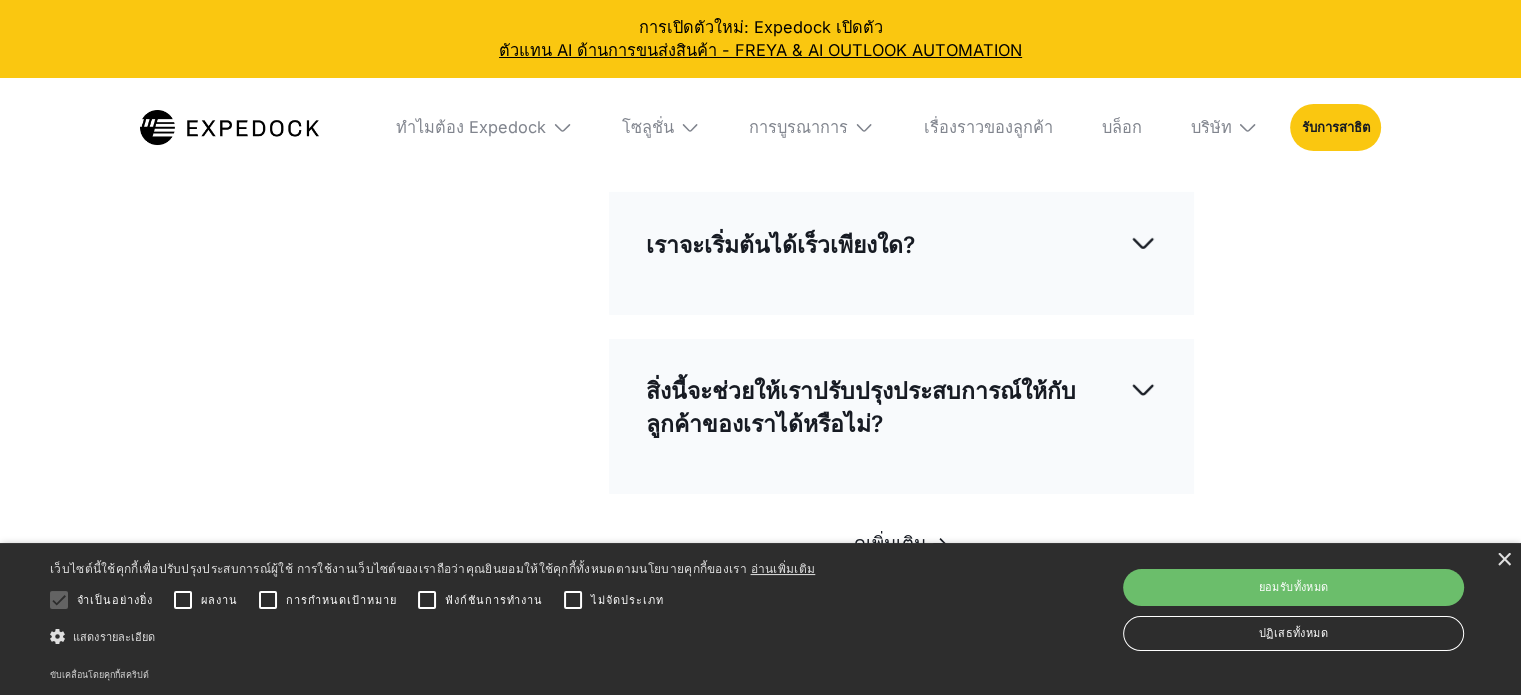 click on "เราจะเริ่มต้นได้เร็วเพียงใด?" at bounding box center [901, 244] 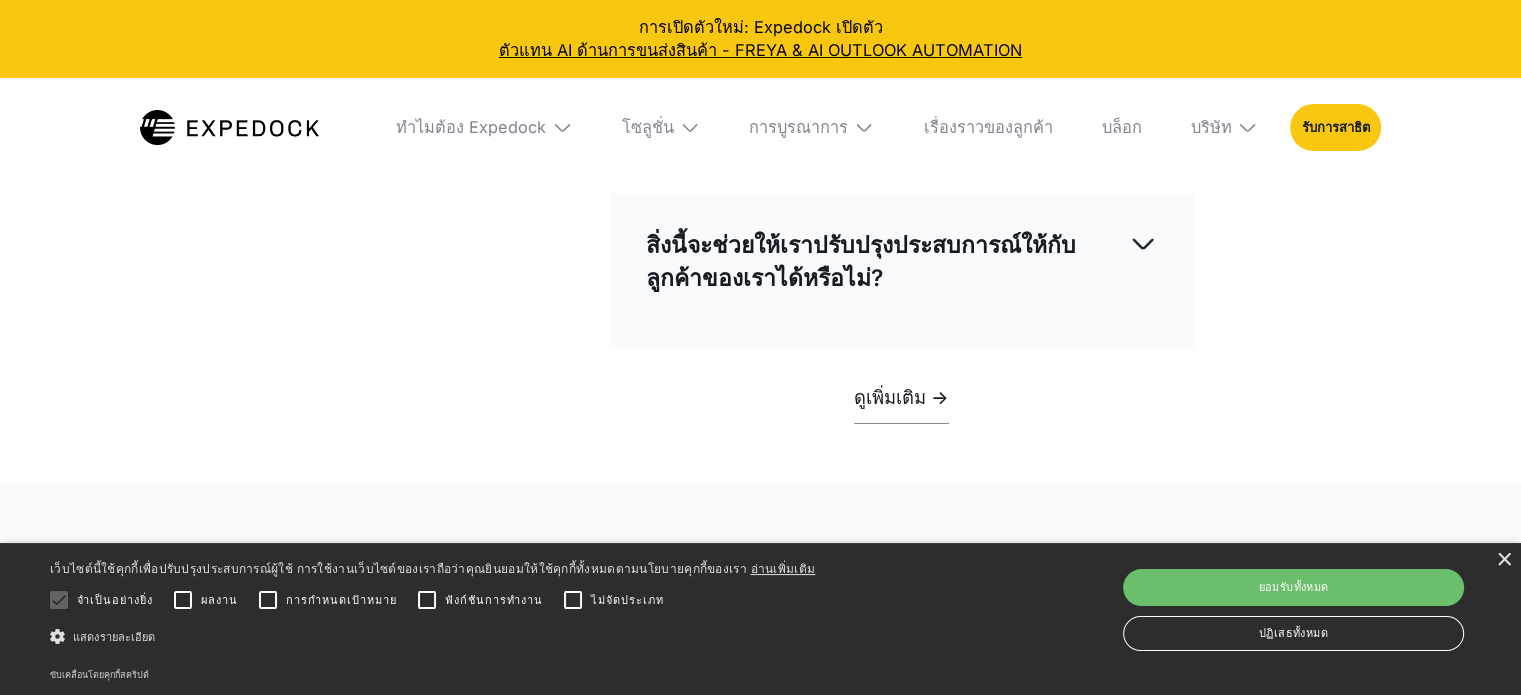 scroll, scrollTop: 6700, scrollLeft: 0, axis: vertical 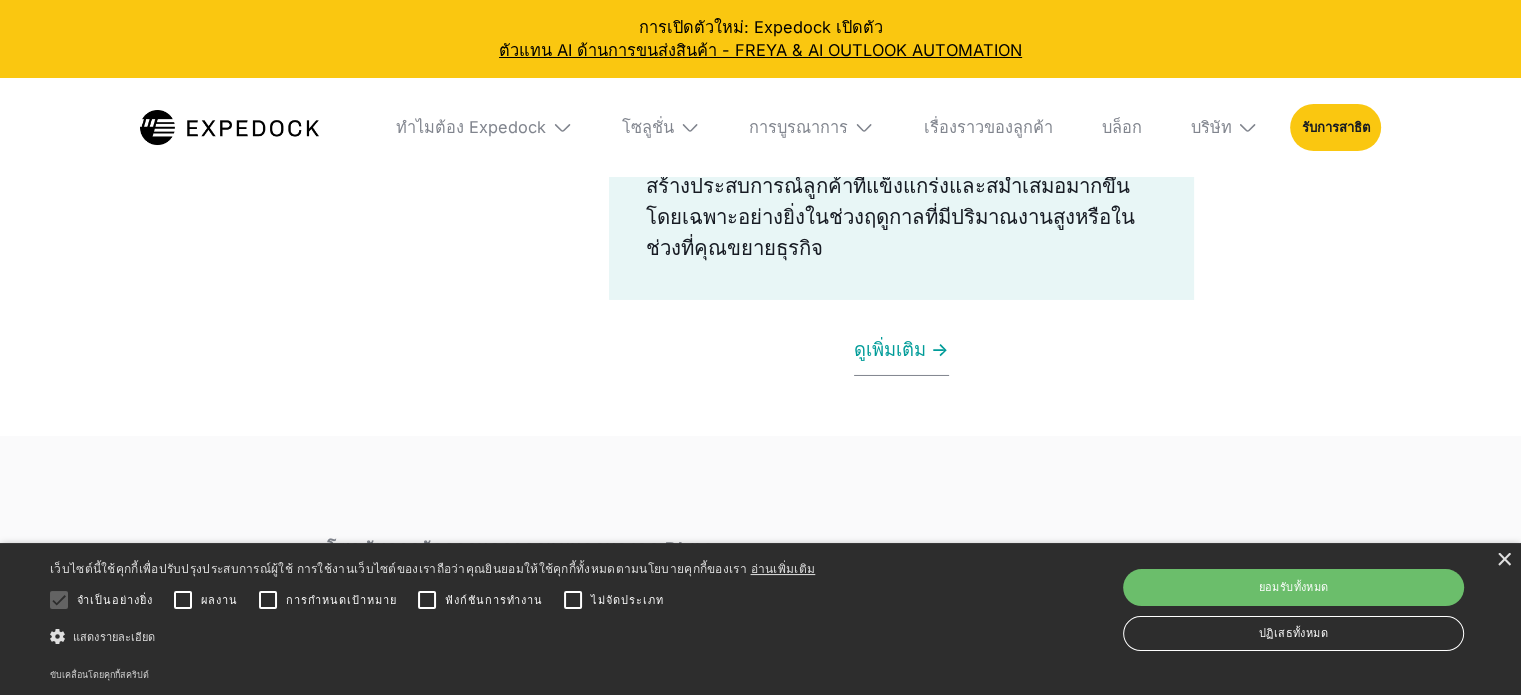click on "ดูเพิ่มเติม ->" at bounding box center (901, 349) 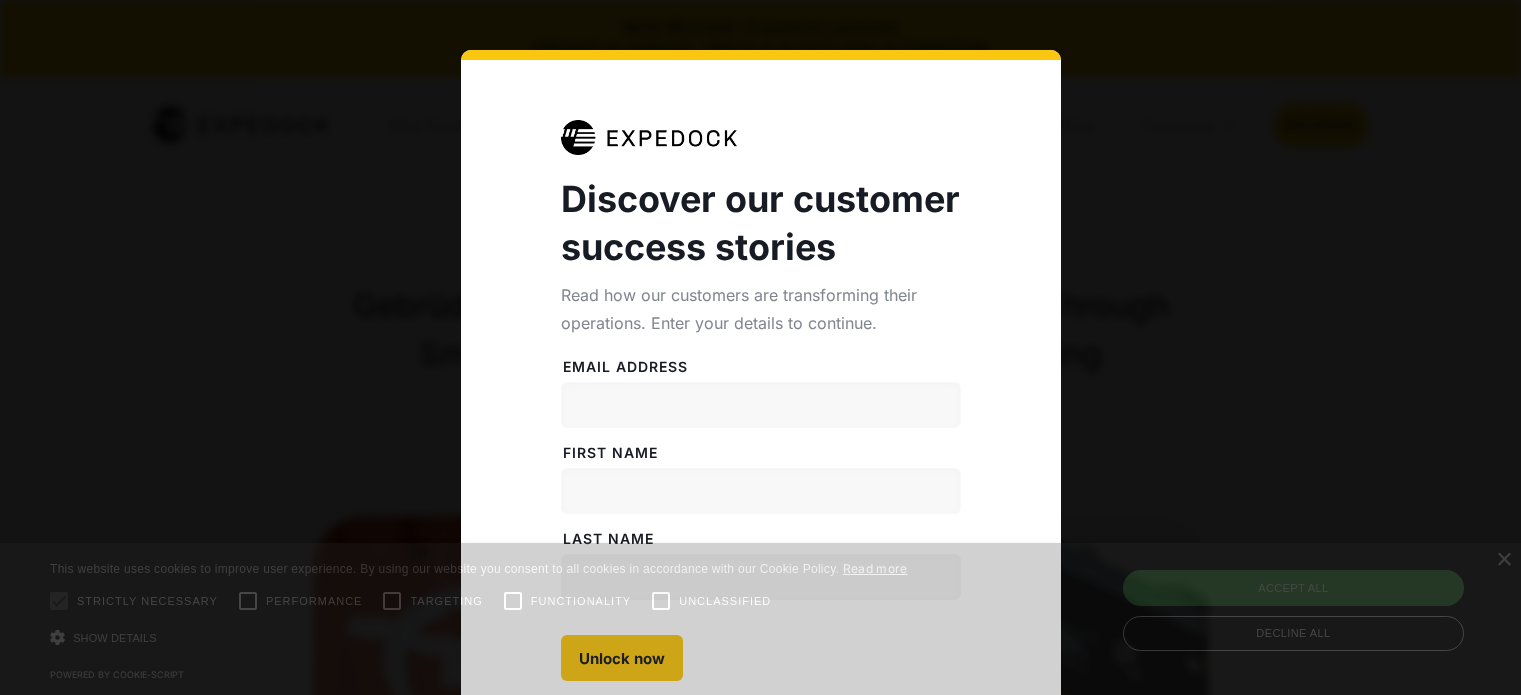 select 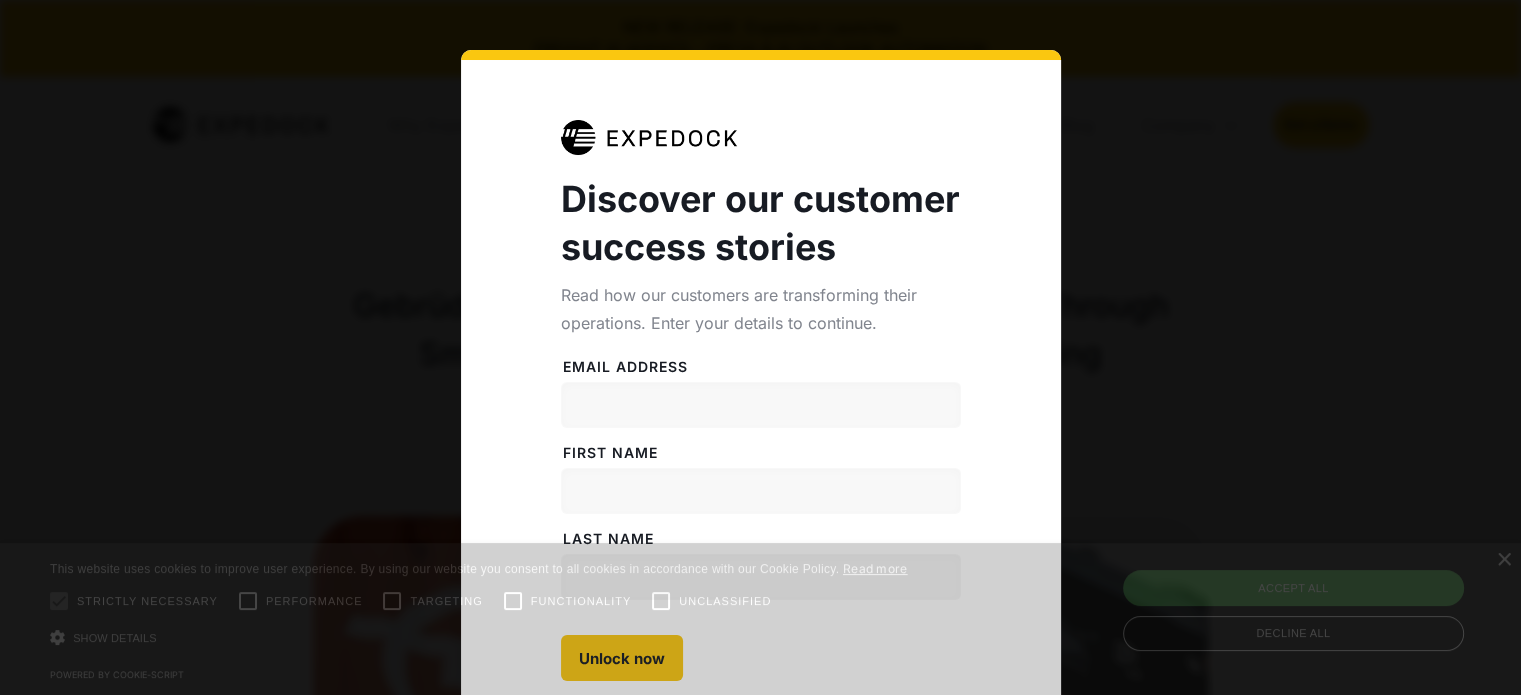 scroll, scrollTop: 0, scrollLeft: 0, axis: both 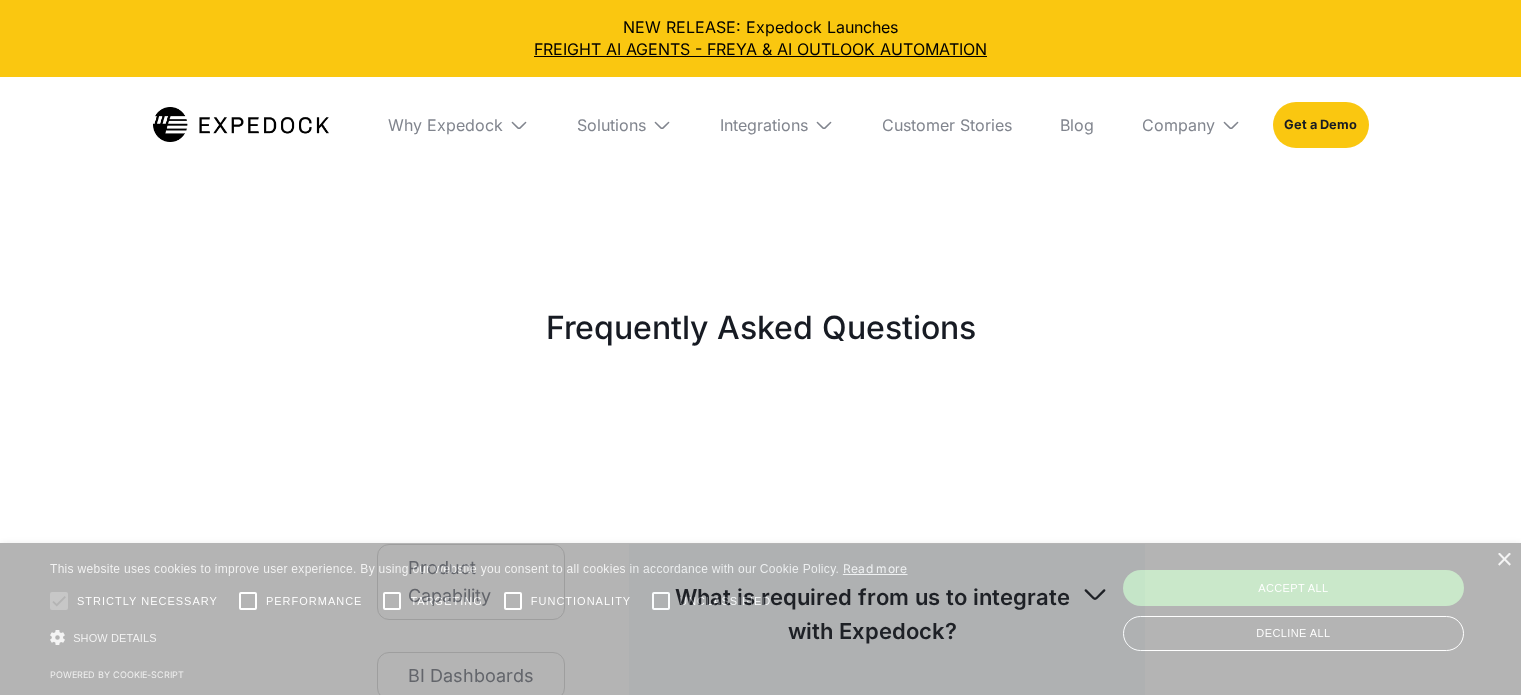 select 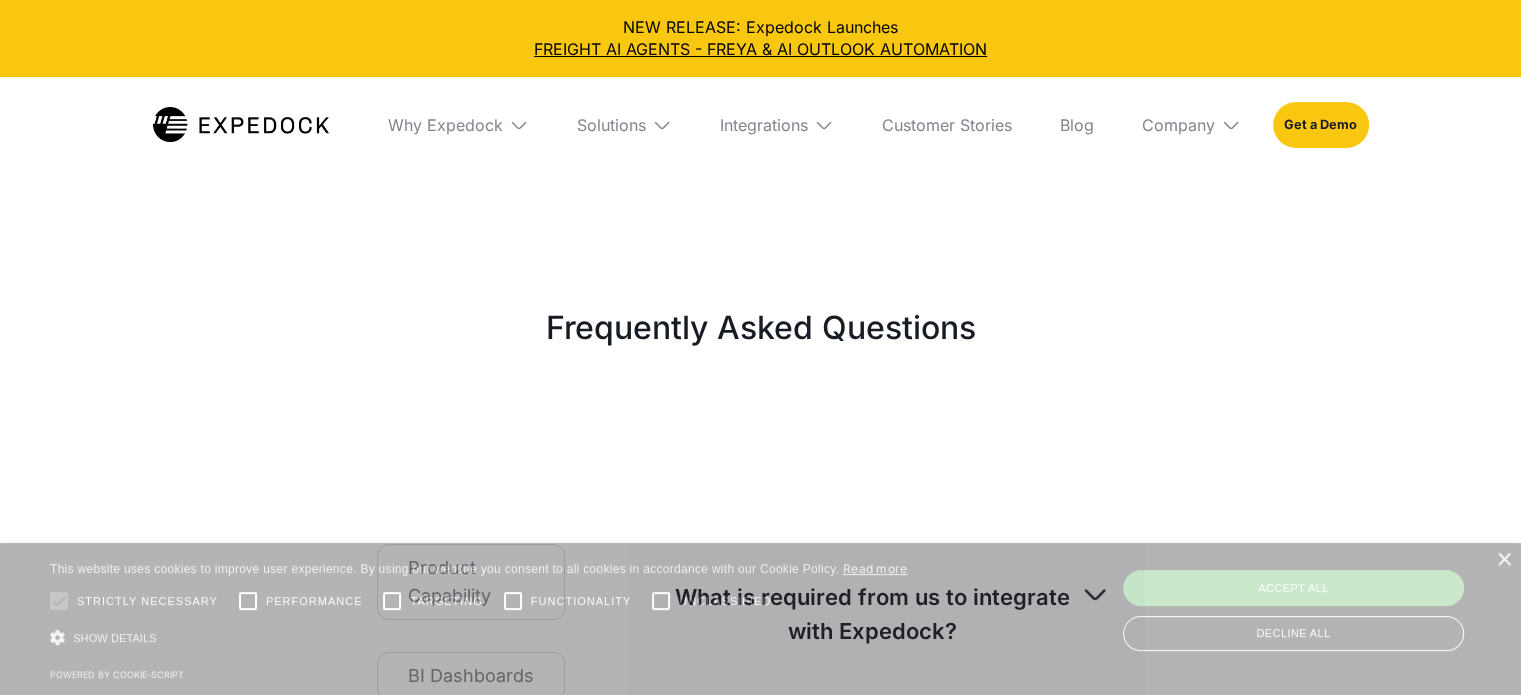 scroll, scrollTop: 0, scrollLeft: 0, axis: both 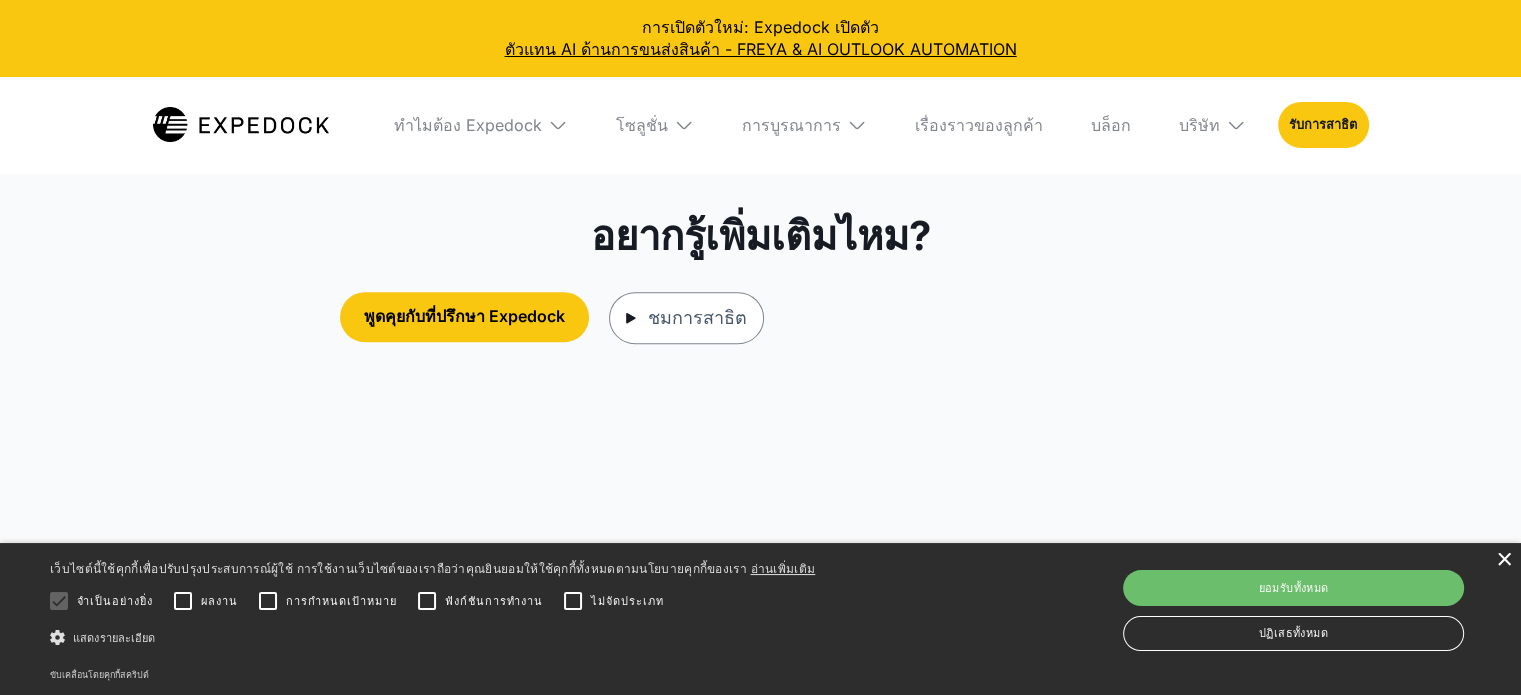 click on "×" at bounding box center [1503, 560] 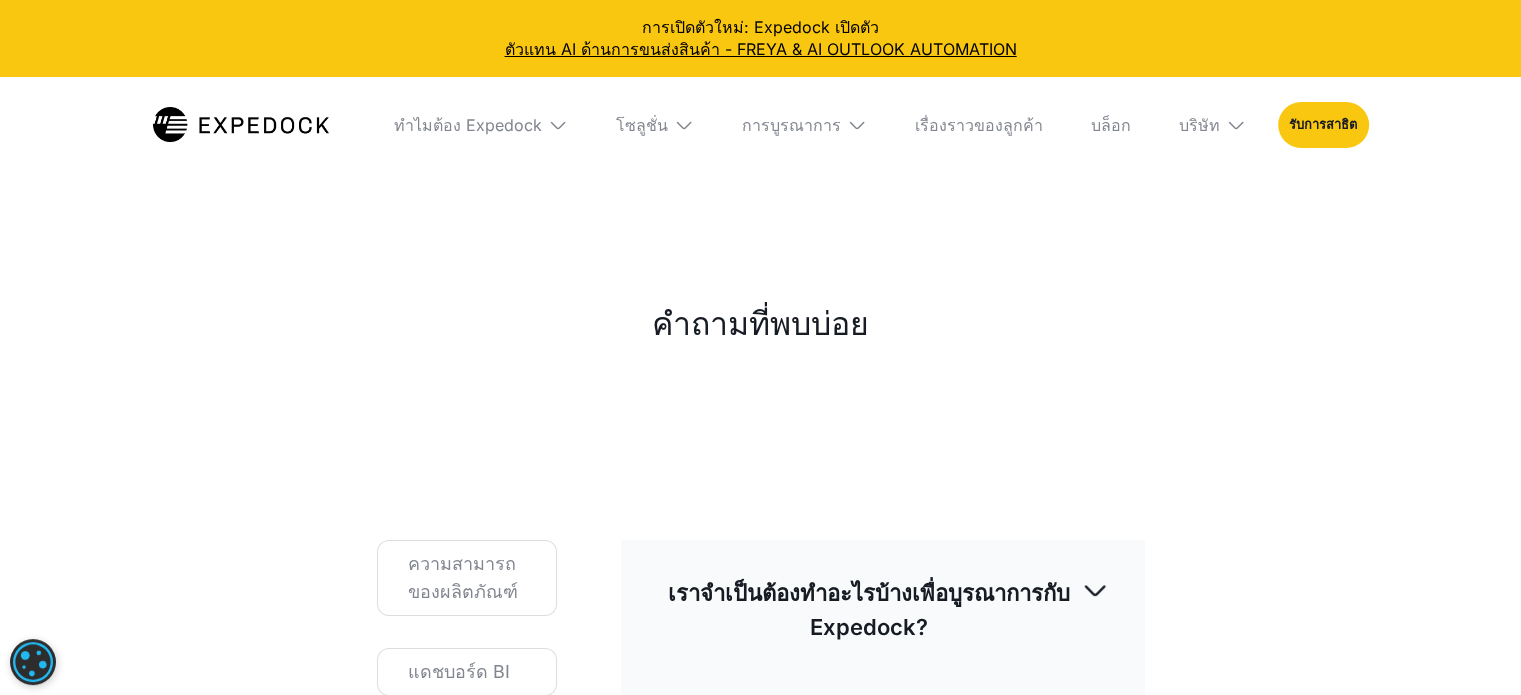scroll, scrollTop: 0, scrollLeft: 0, axis: both 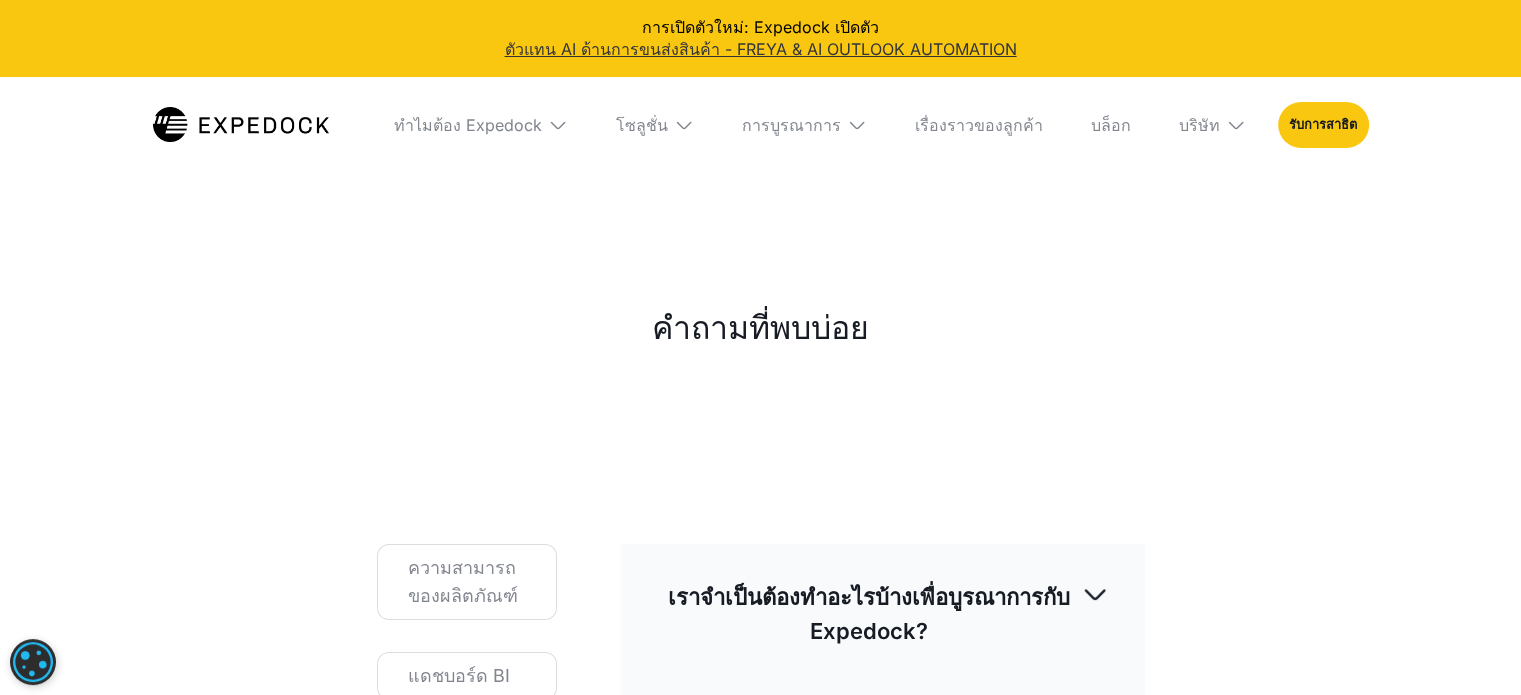 click on "ตัวแทน AI ด้านการขนส่งสินค้า - FREYA & AI OUTLOOK AUTOMATION" at bounding box center (761, 49) 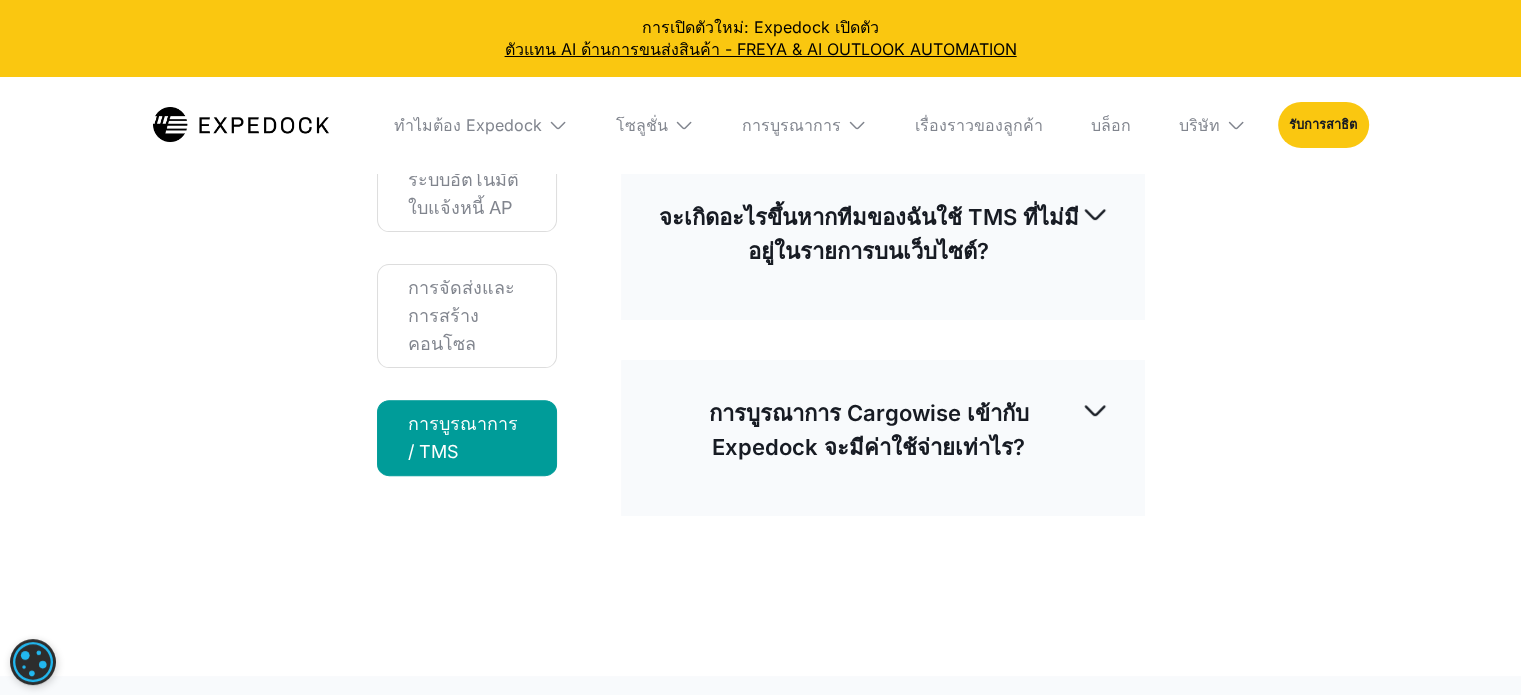 scroll, scrollTop: 600, scrollLeft: 0, axis: vertical 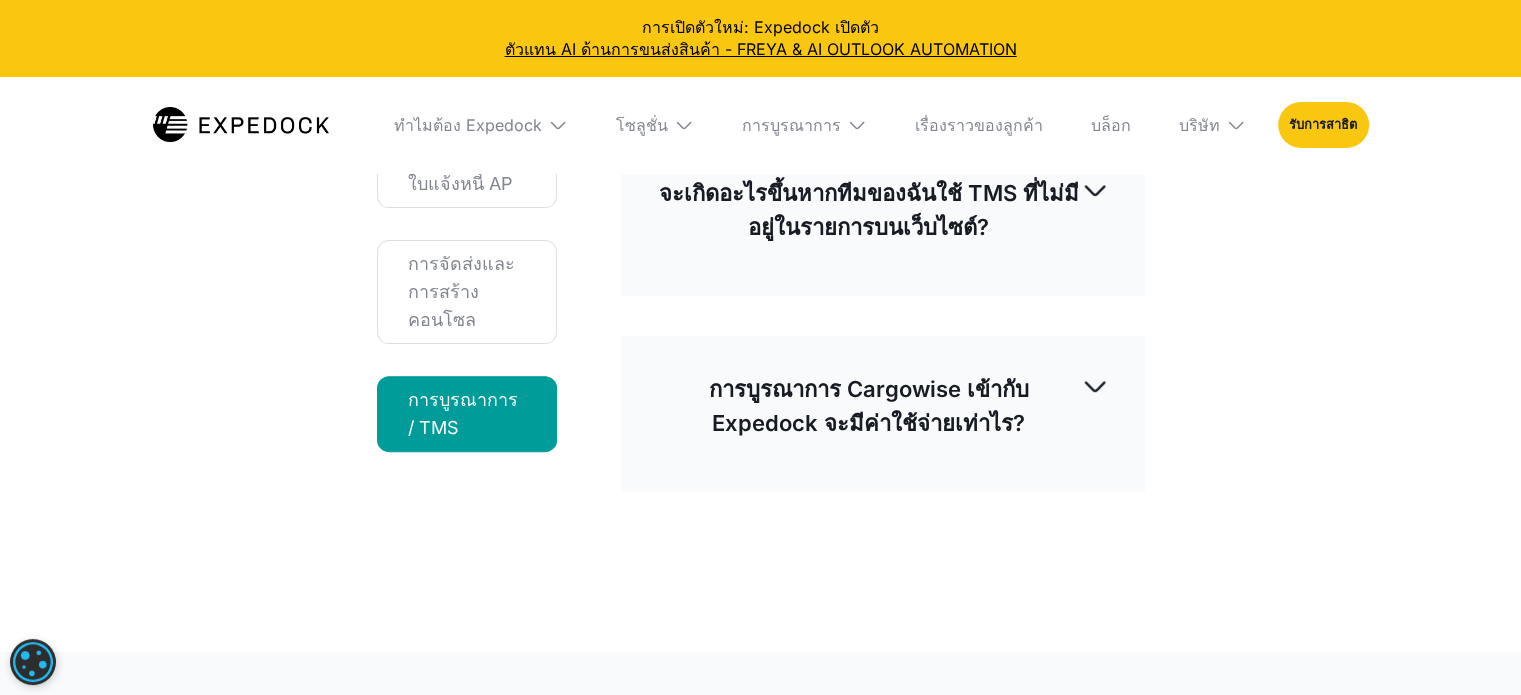 click on "การบูรณาการ Cargowise เข้ากับ Expedock จะมีค่าใช้จ่ายเท่าไร?" at bounding box center [869, 406] 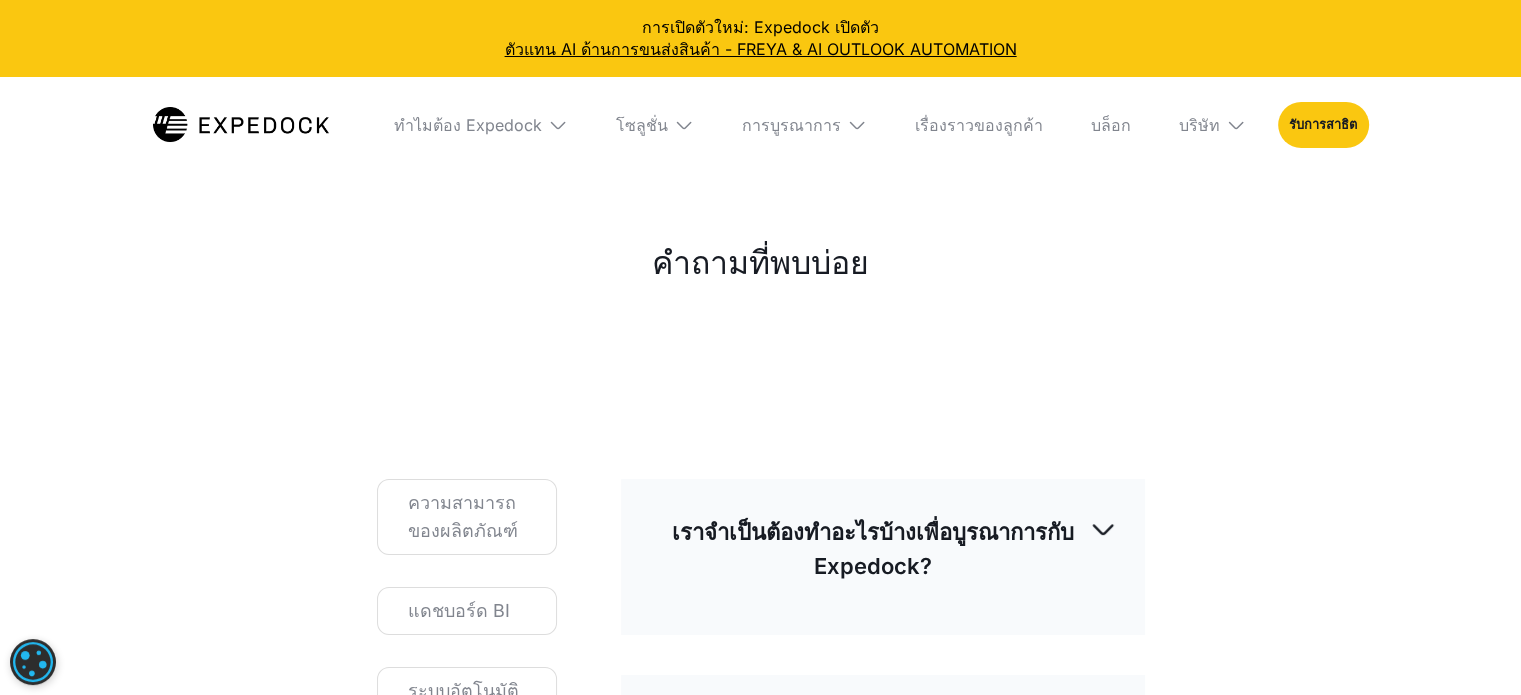 scroll, scrollTop: 100, scrollLeft: 0, axis: vertical 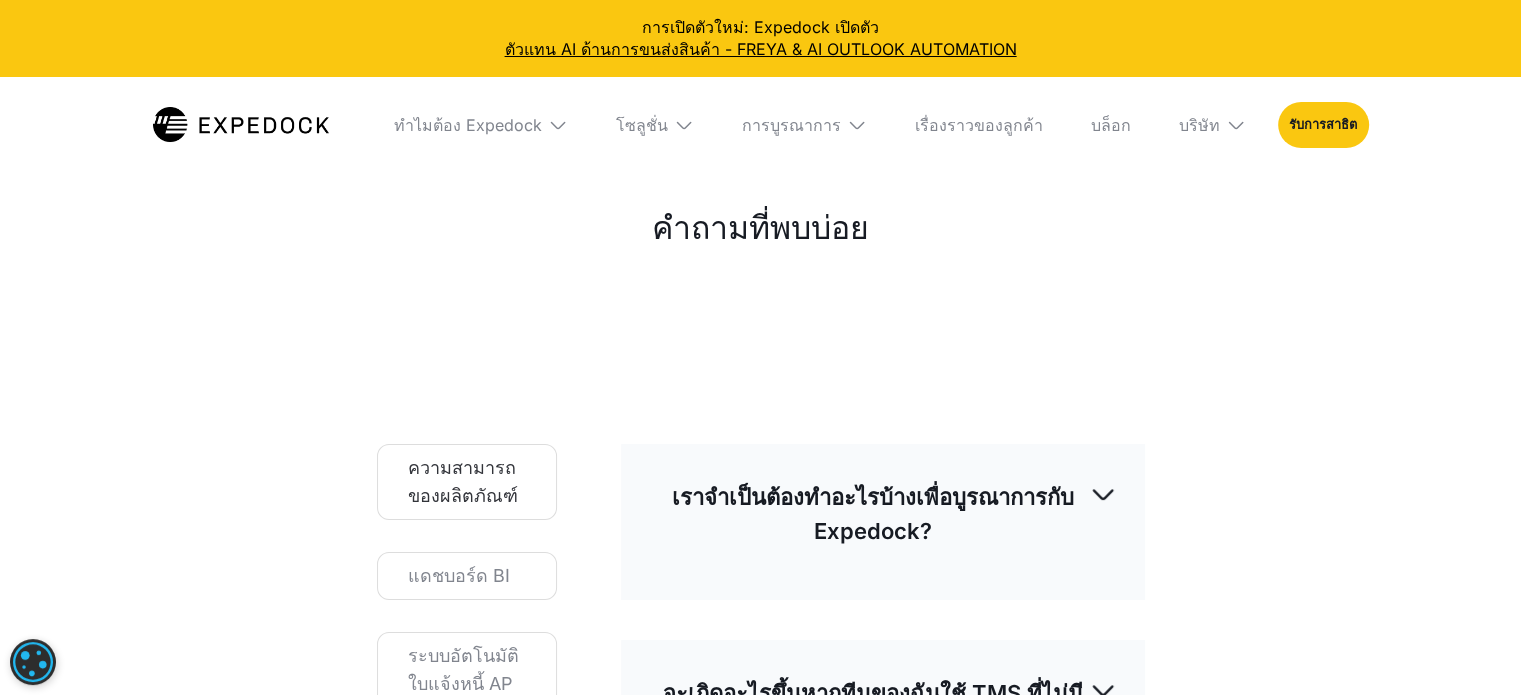 click on "ความสามารถของผลิตภัณฑ์" at bounding box center (463, 481) 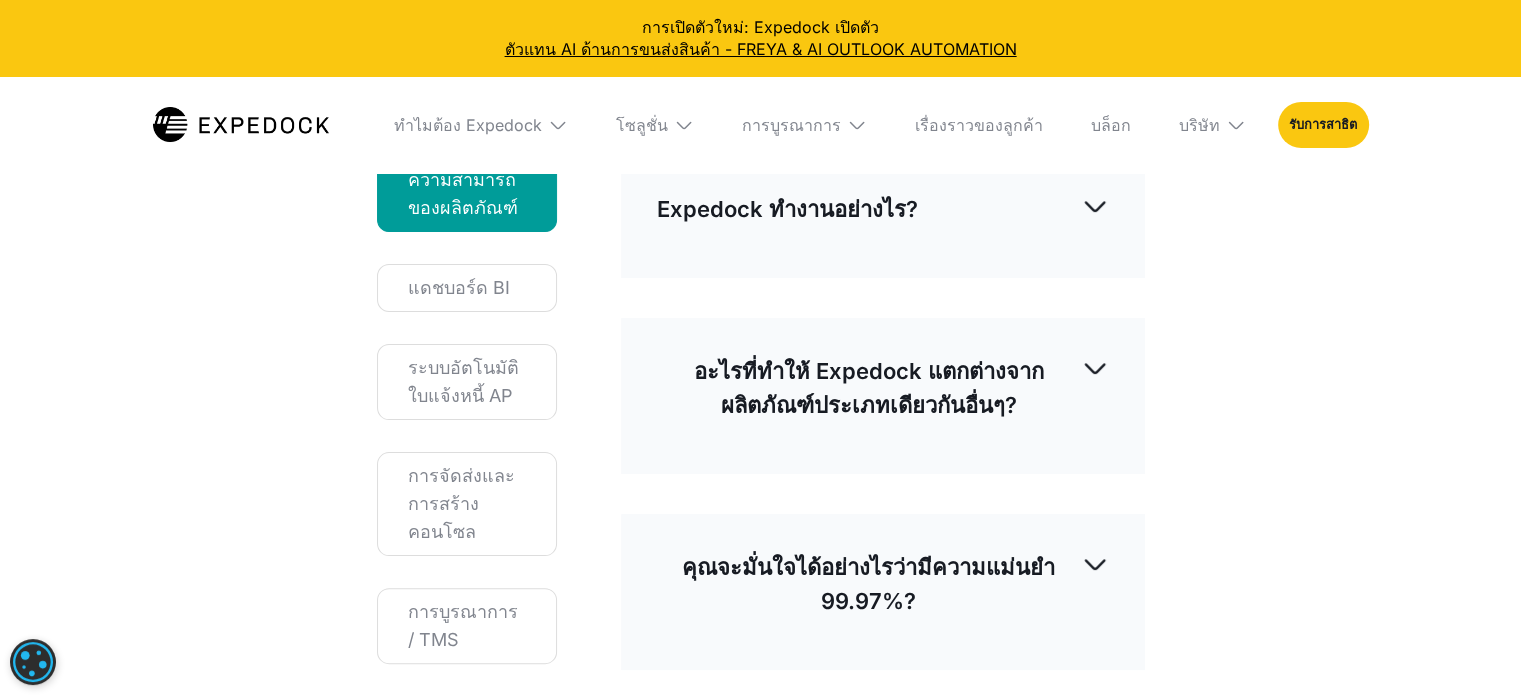 scroll, scrollTop: 400, scrollLeft: 0, axis: vertical 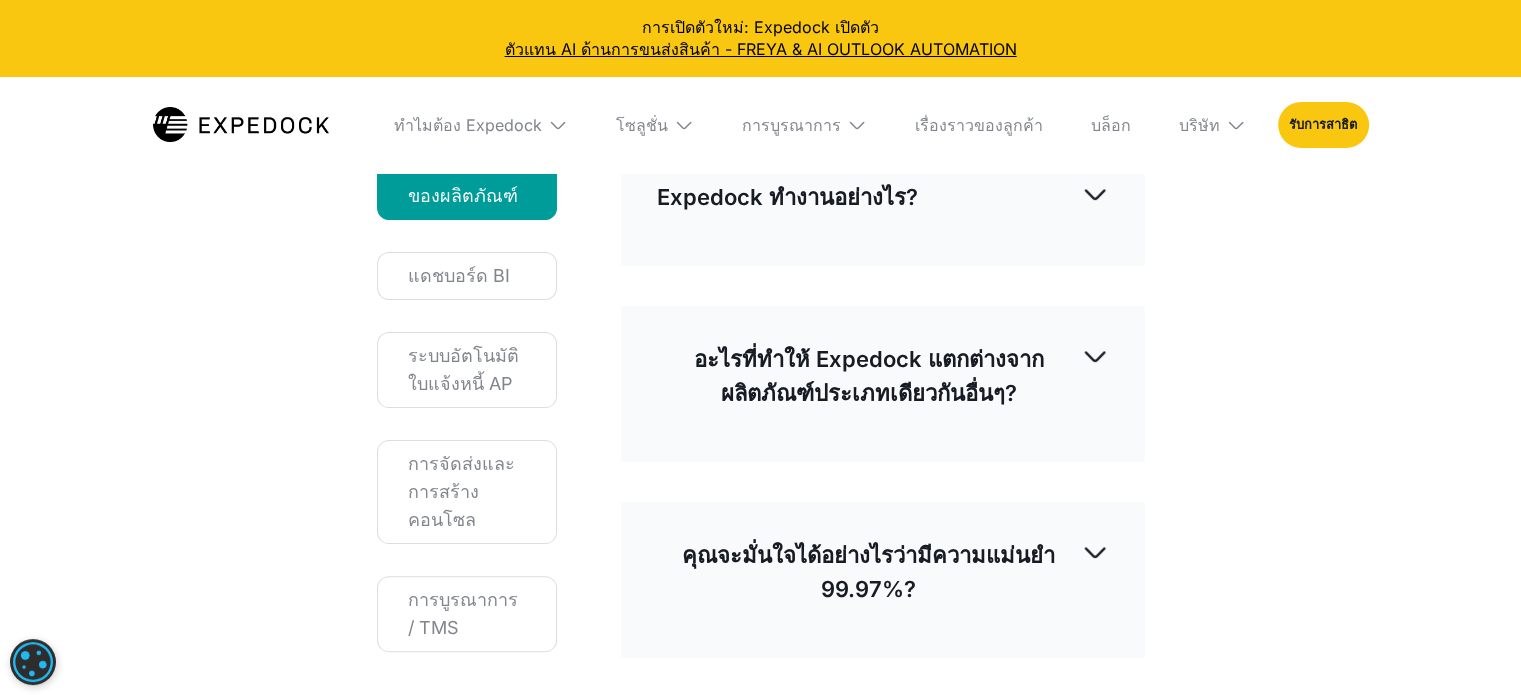 click on "Expedock ทำงานอย่างไร?" at bounding box center (883, 197) 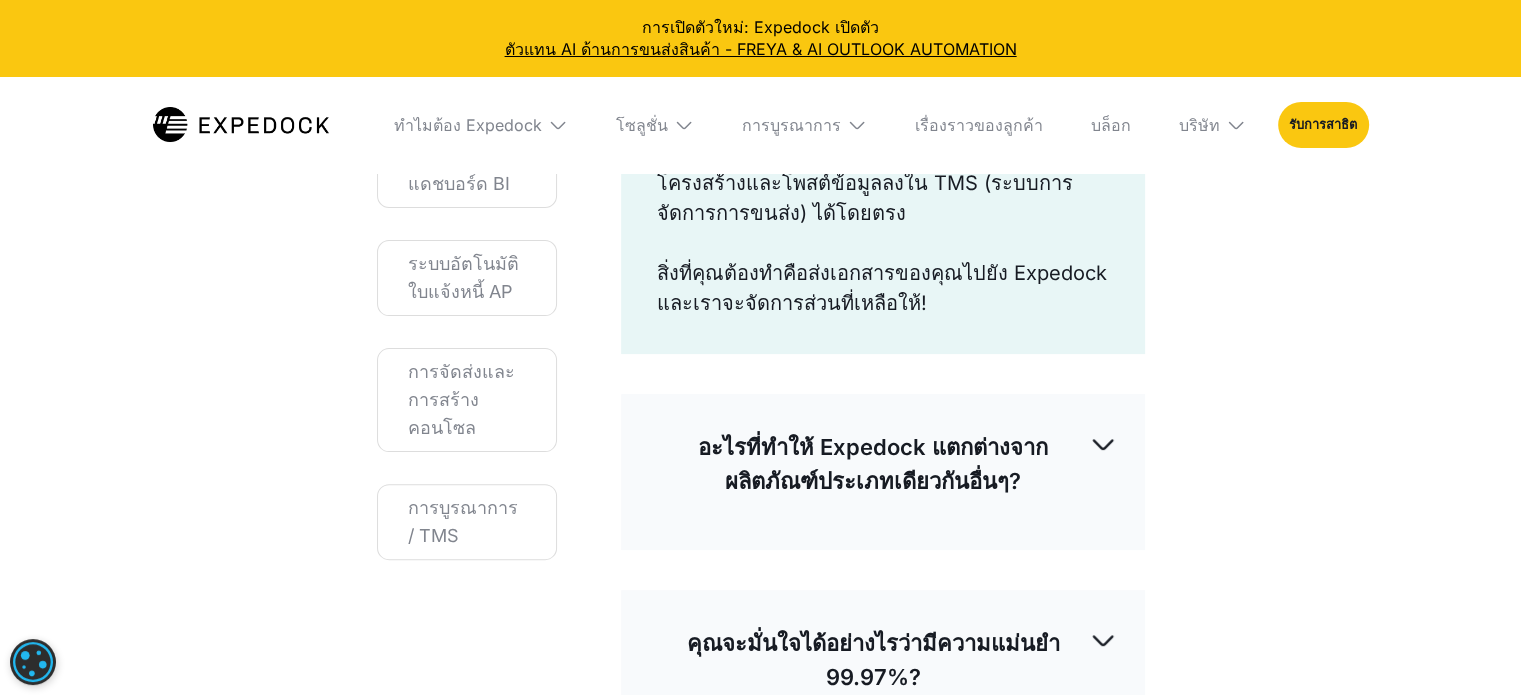 scroll, scrollTop: 600, scrollLeft: 0, axis: vertical 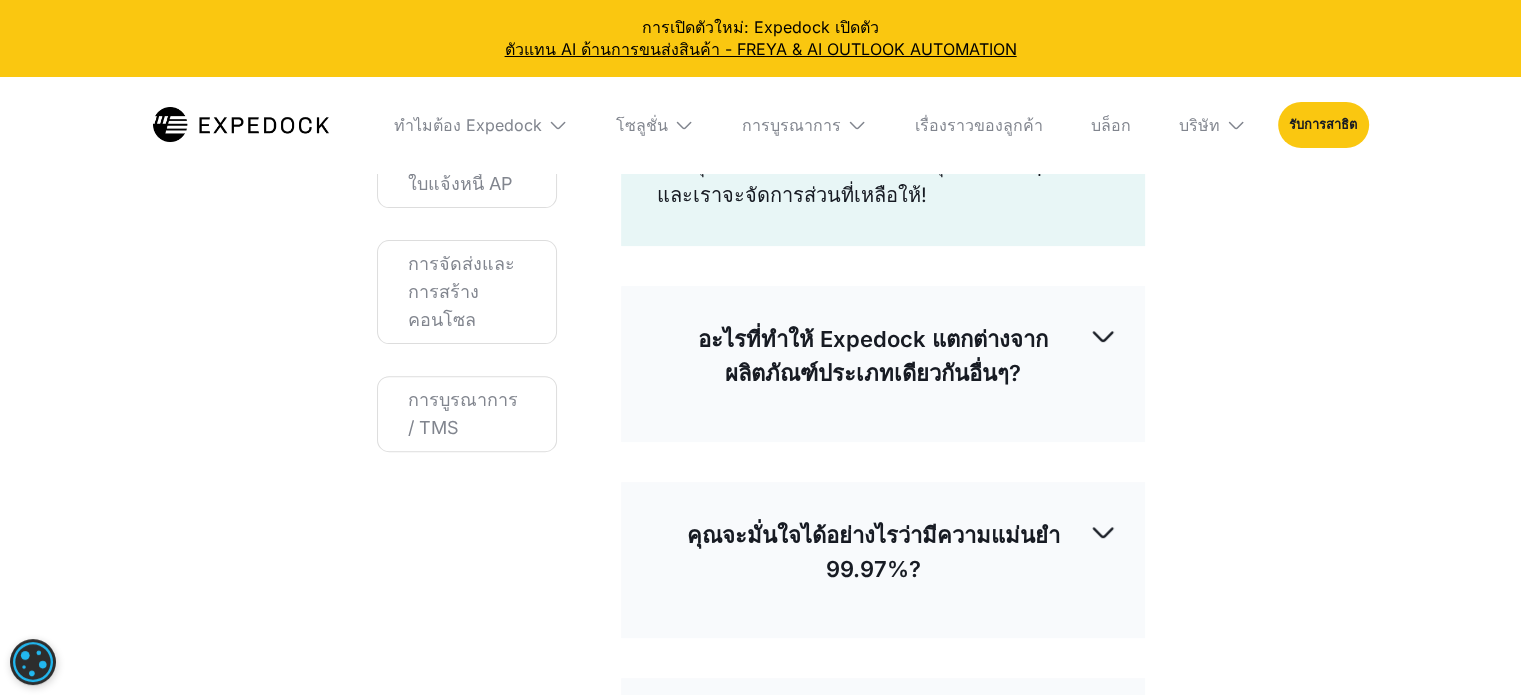 click on "อะไรที่ทำให้ Expedock แตกต่างจากผลิตภัณฑ์ประเภทเดียวกันอื่นๆ?" at bounding box center (873, 356) 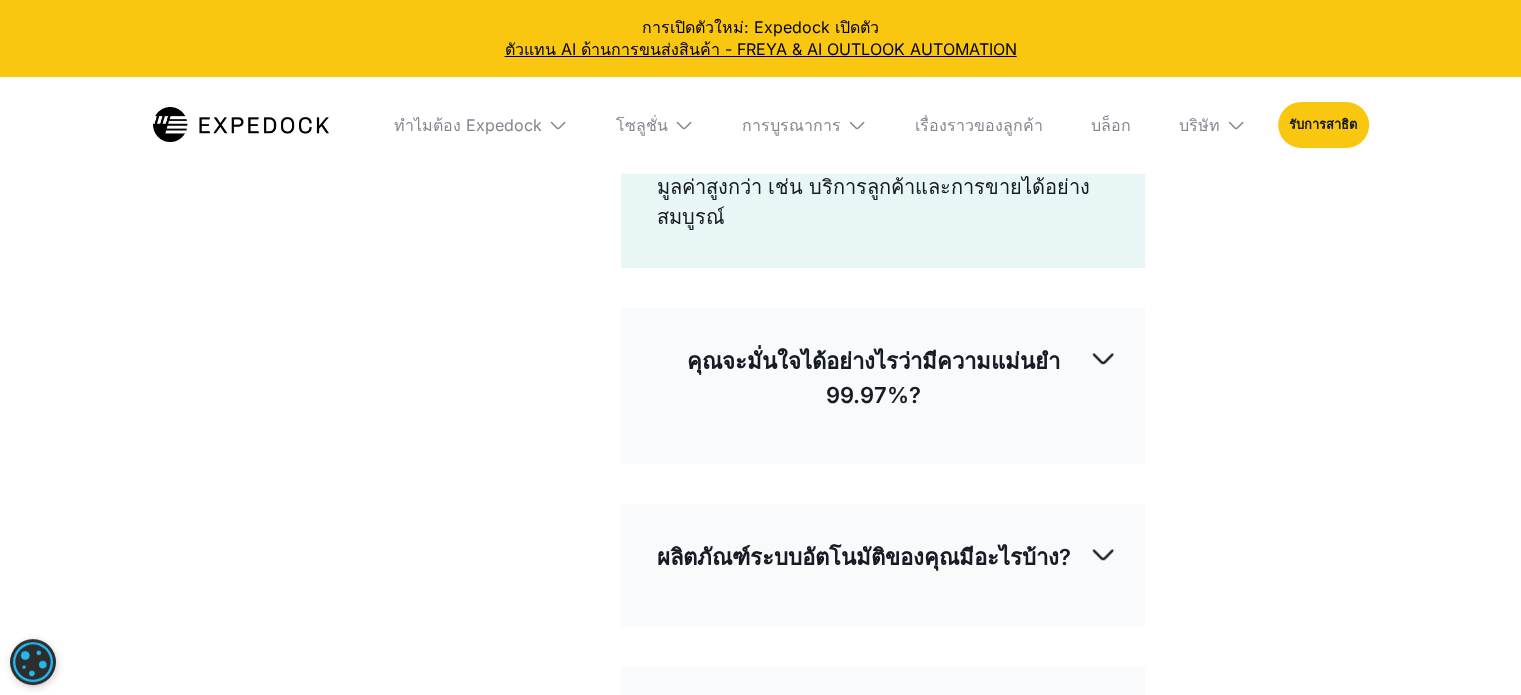 scroll, scrollTop: 1000, scrollLeft: 0, axis: vertical 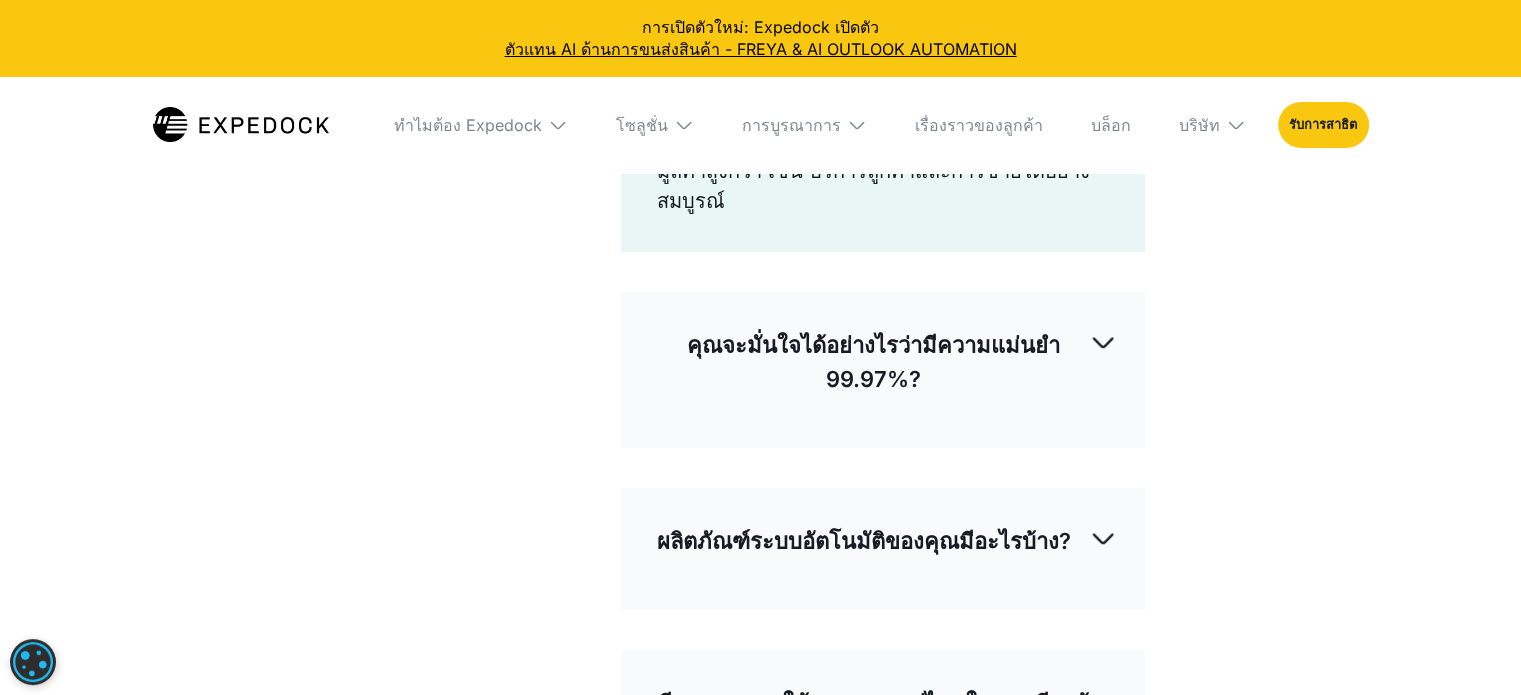 click on "คุณจะมั่นใจได้อย่างไรว่ามีความแม่นยำ 99.97%?" at bounding box center [873, 362] 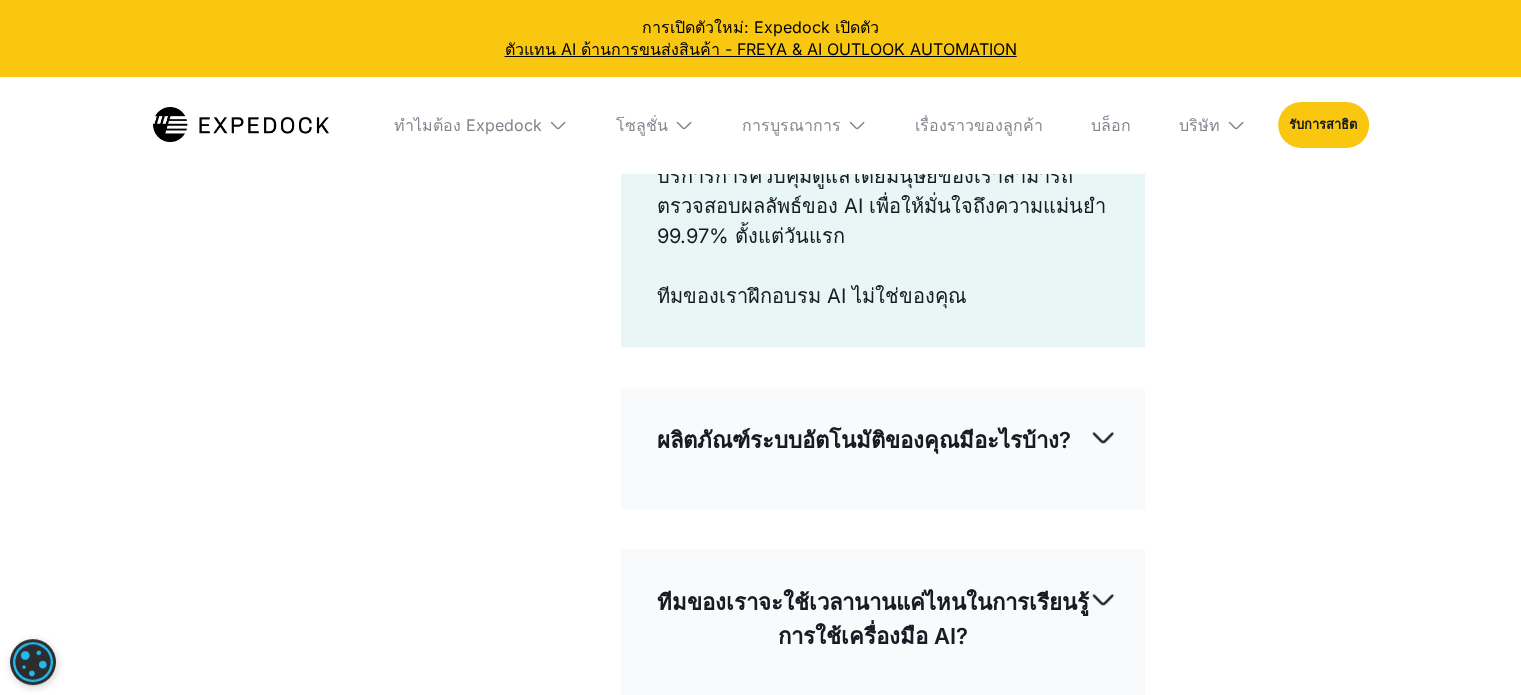 scroll, scrollTop: 1300, scrollLeft: 0, axis: vertical 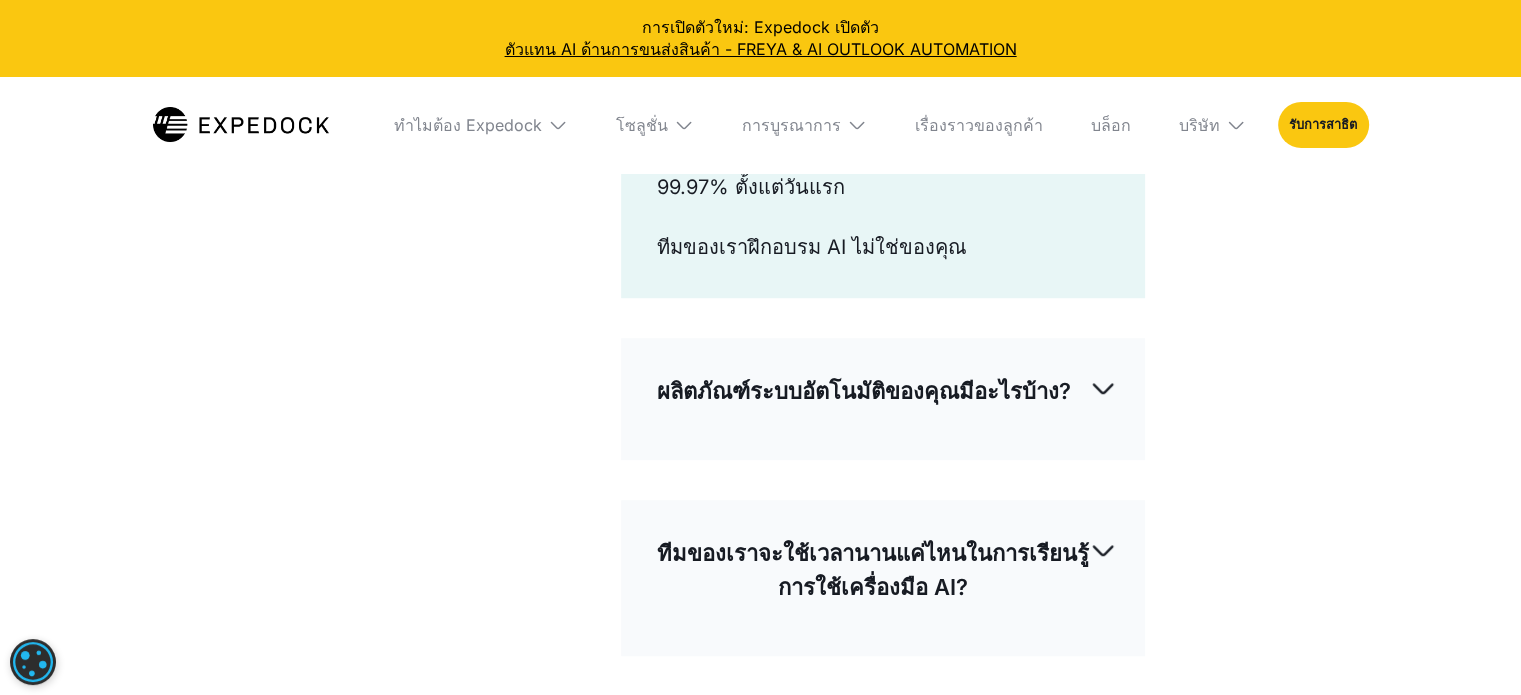 click on "ผลิตภัณฑ์ระบบอัตโนมัติของคุณมีอะไรบ้าง?" at bounding box center (864, 391) 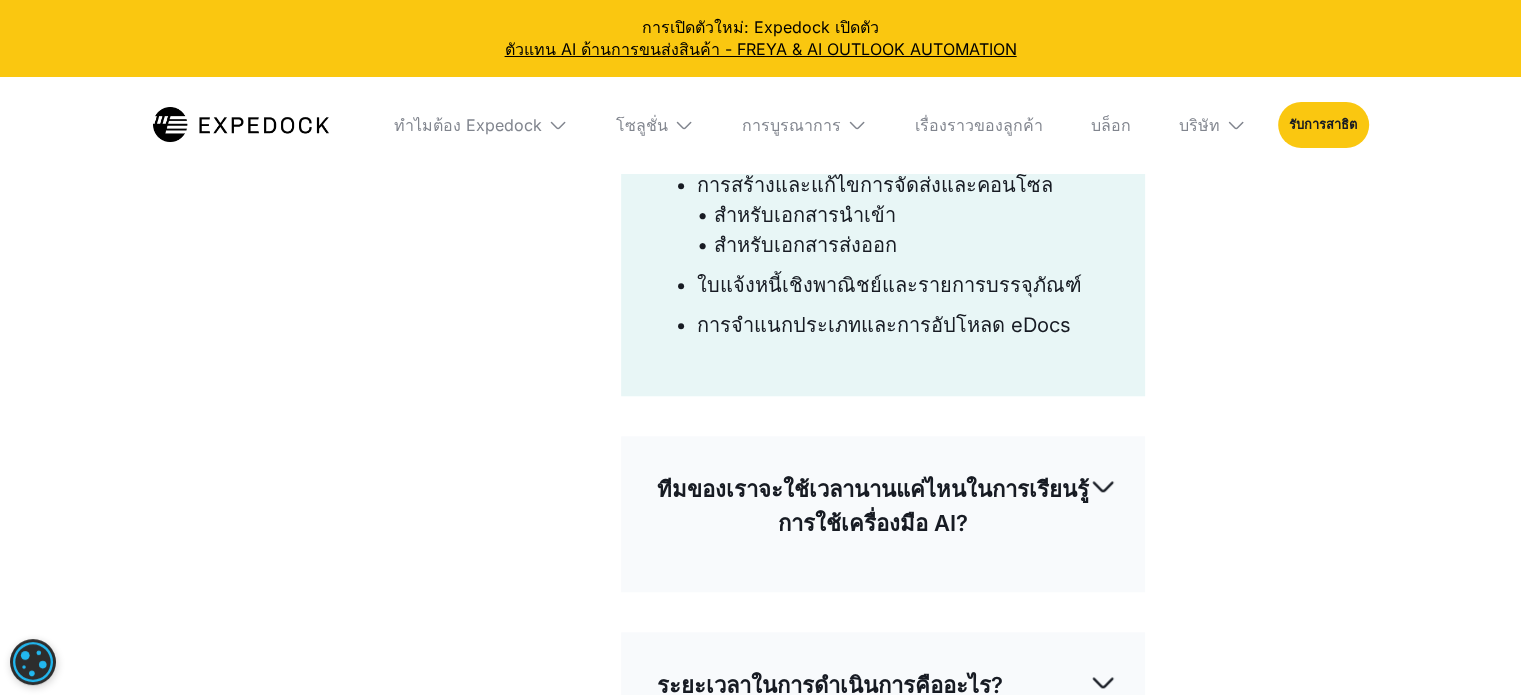 scroll, scrollTop: 1900, scrollLeft: 0, axis: vertical 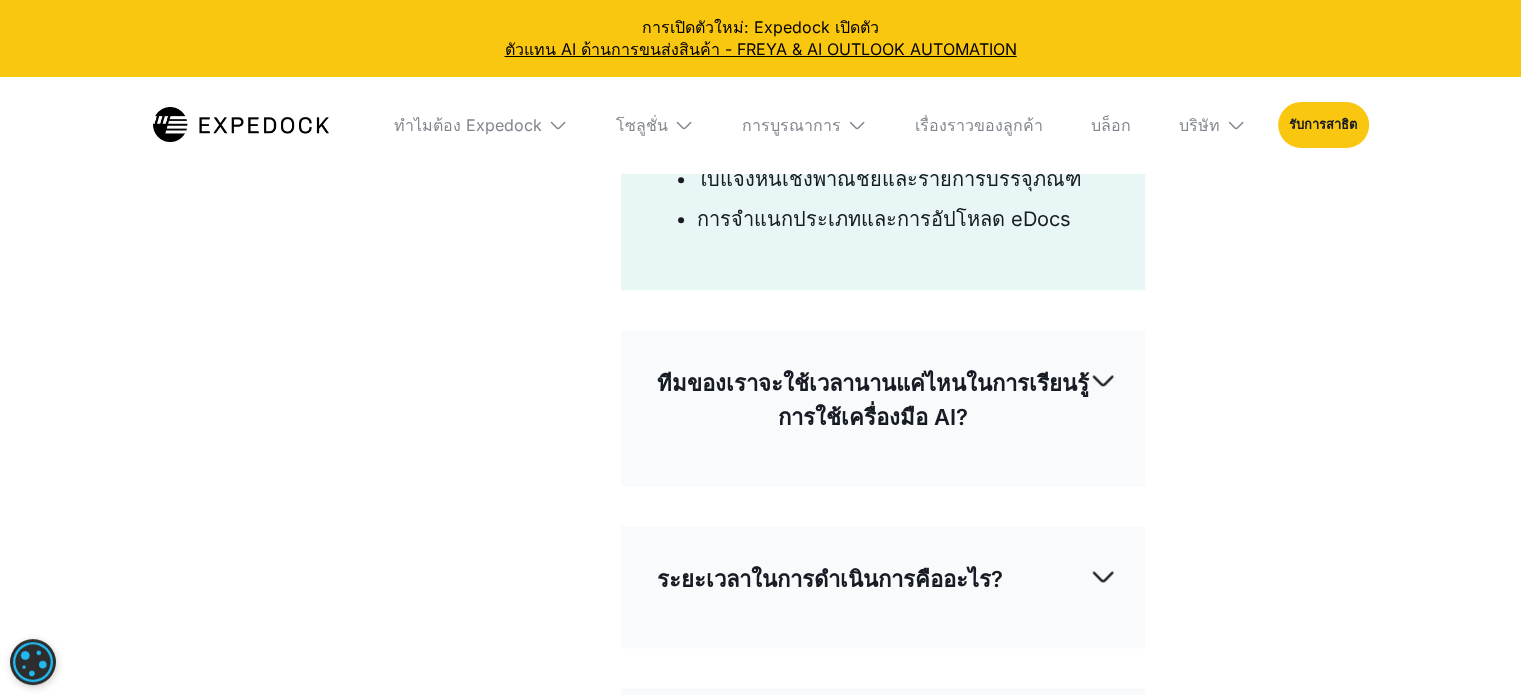 click on "ทีมของเราจะใช้เวลานานแค่ไหนในการเรียนรู้การใช้เครื่องมือ AI? ต่างจากโซลูชัน SaaS อื่นๆ ที่ต้องใช้เฉพาะทีมของคุณฝึกฝน AI และเรียนรู้เครื่องมือต่างๆ Expedock ช่วยให้คุณไม่ต้องเรียนรู้อะไรมากมาย เราช่วยคุณประหยัดเวลา เพื่อให้ทีมของคุณสามารถมุ่งเน้นไปที่งานที่มีความสำคัญสูงกว่า เช่น บริการลูกค้าและการขาย" at bounding box center [887, 408] 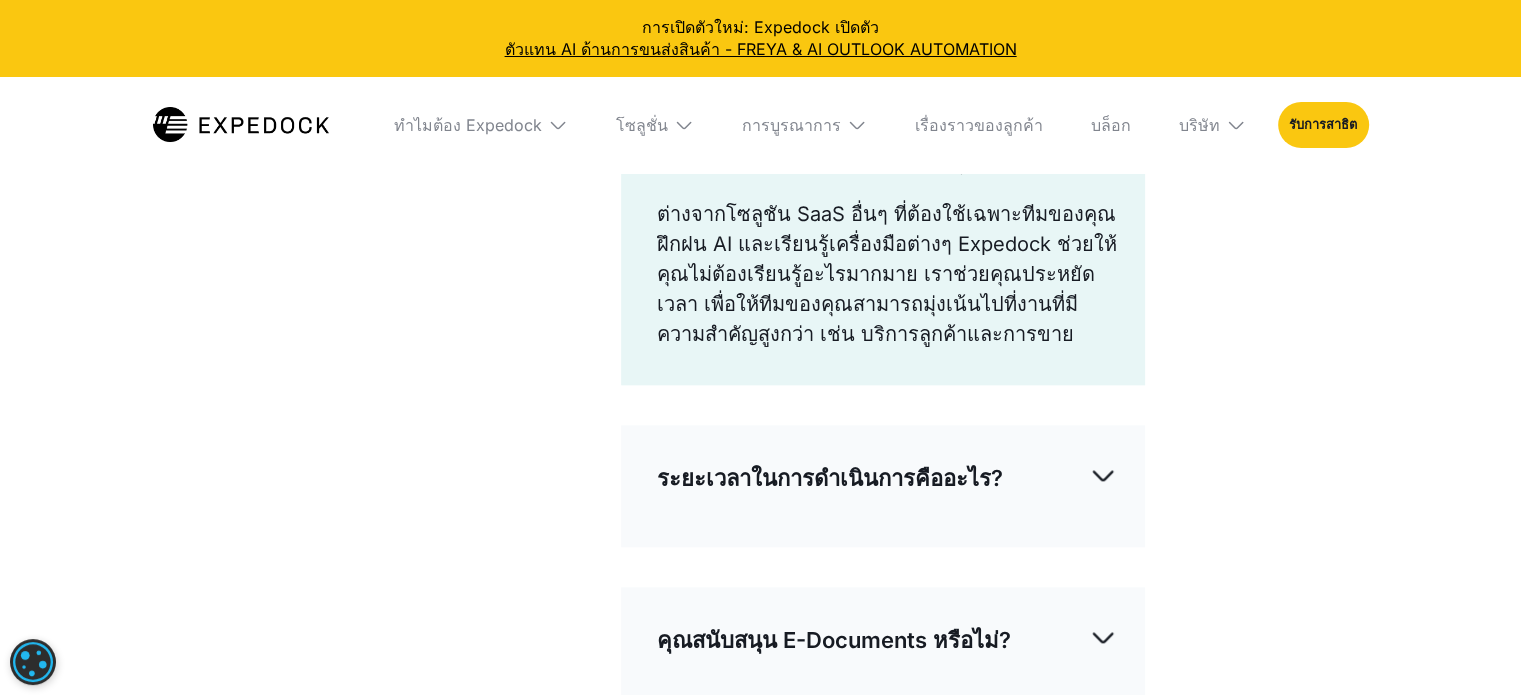 scroll, scrollTop: 2200, scrollLeft: 0, axis: vertical 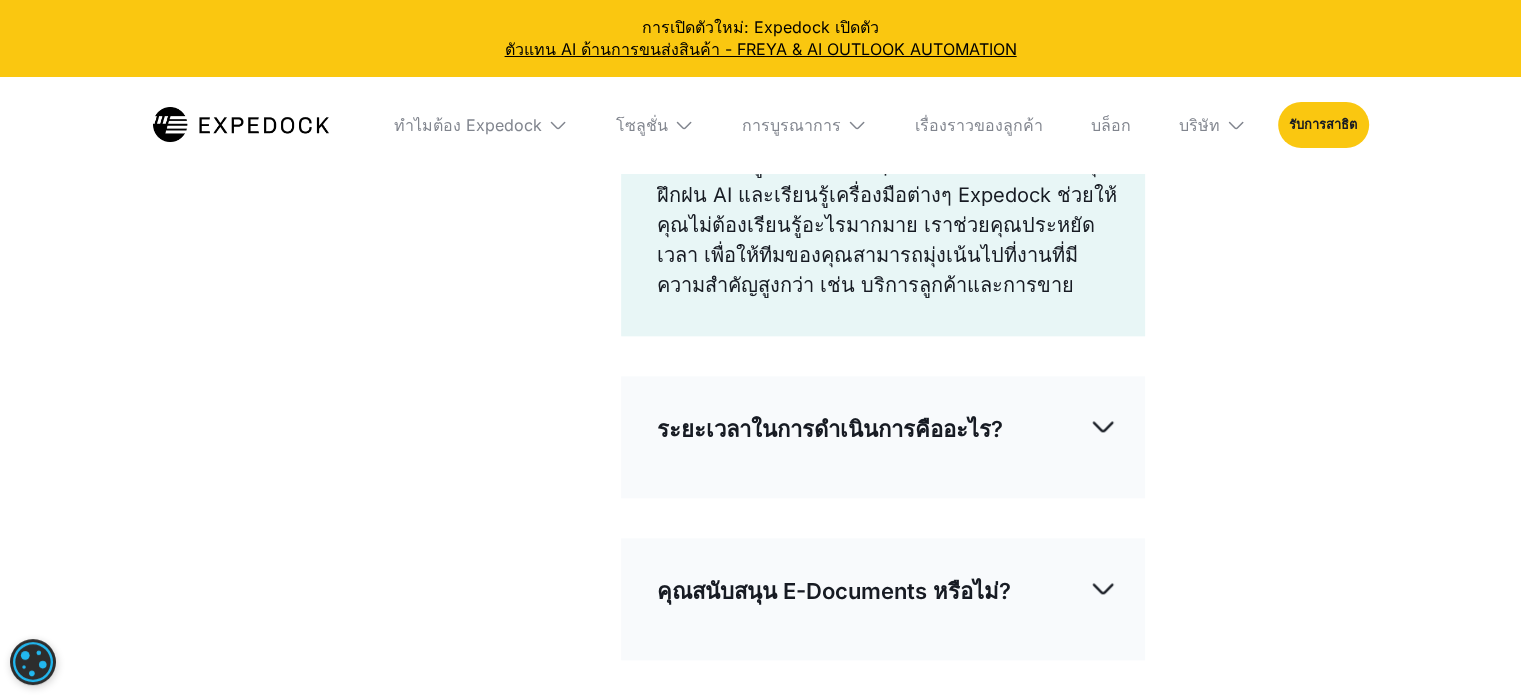 click on "ระยะเวลาในการดำเนินการคืออะไร?" at bounding box center [887, 429] 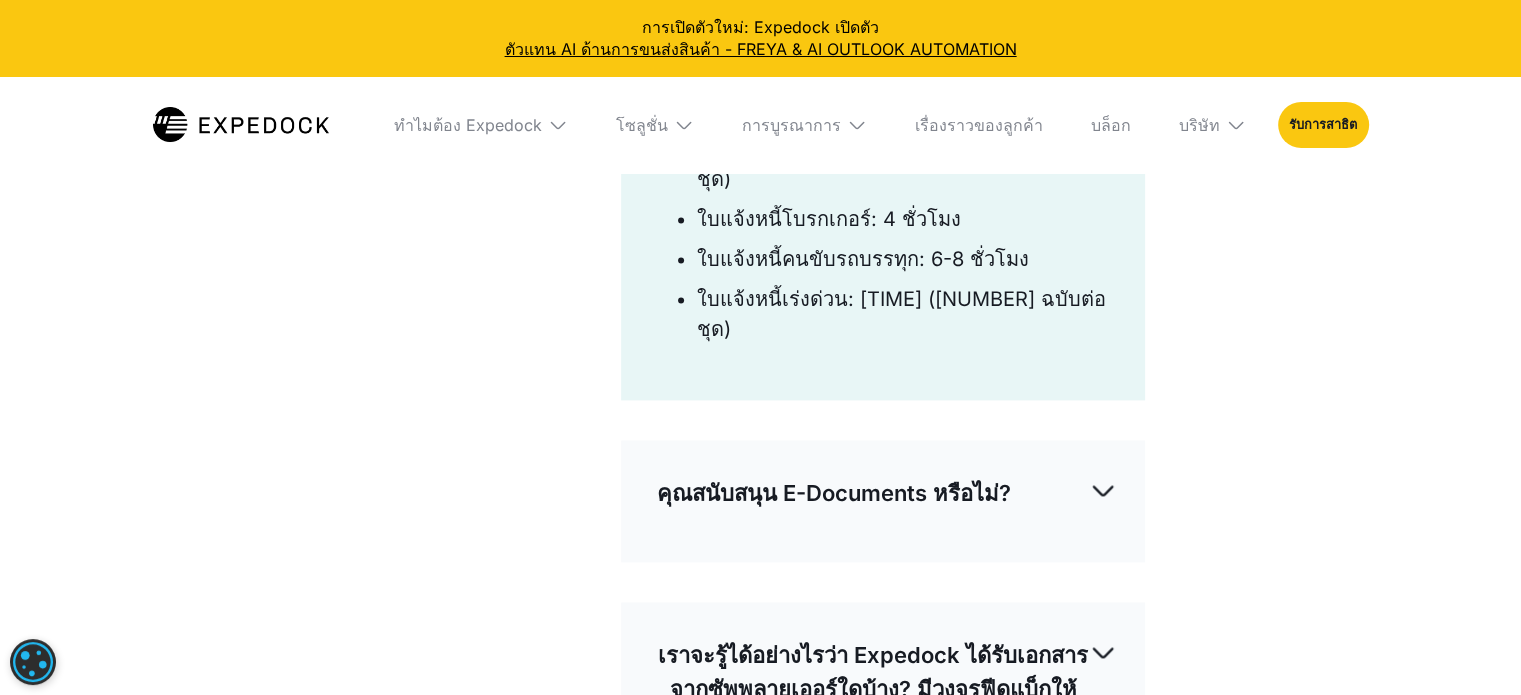 scroll, scrollTop: 2700, scrollLeft: 0, axis: vertical 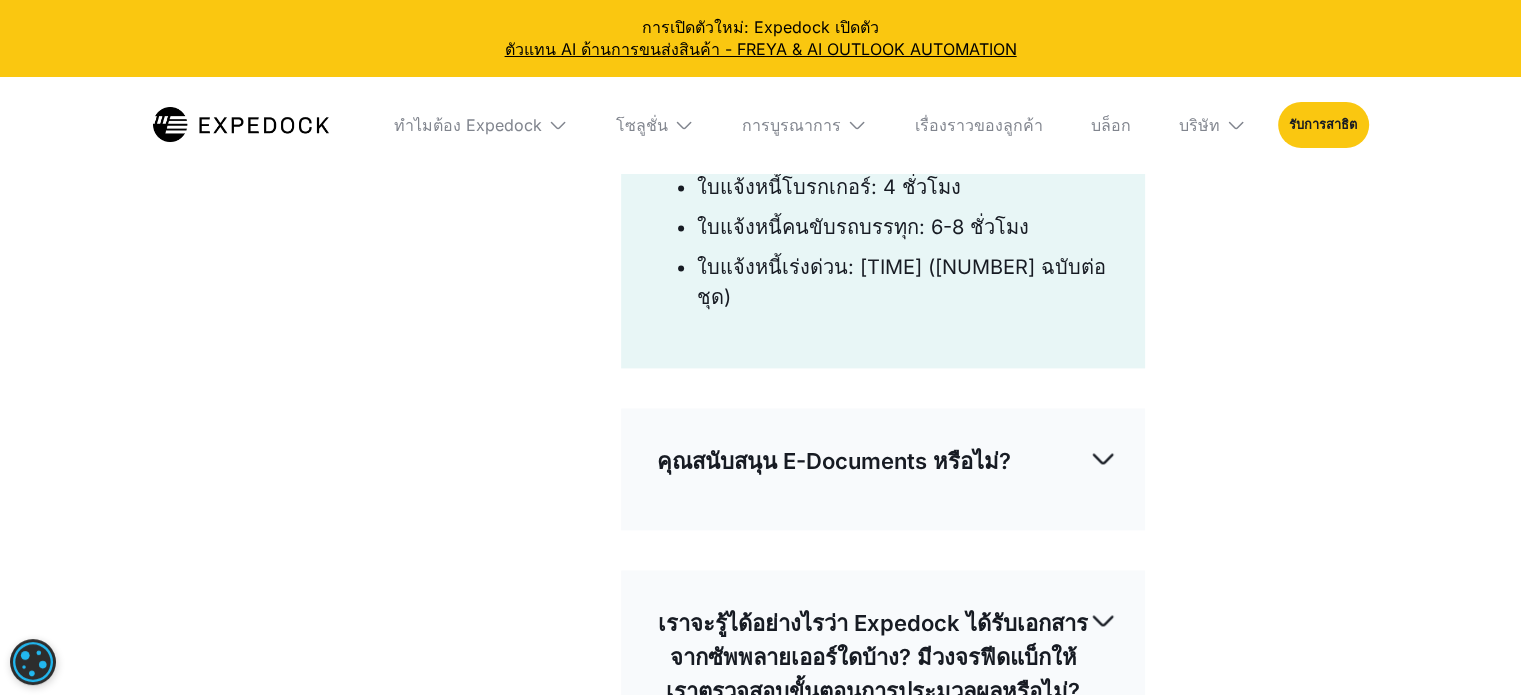 click on "คุณสนับสนุน E-Documents หรือไม่?" at bounding box center [887, 461] 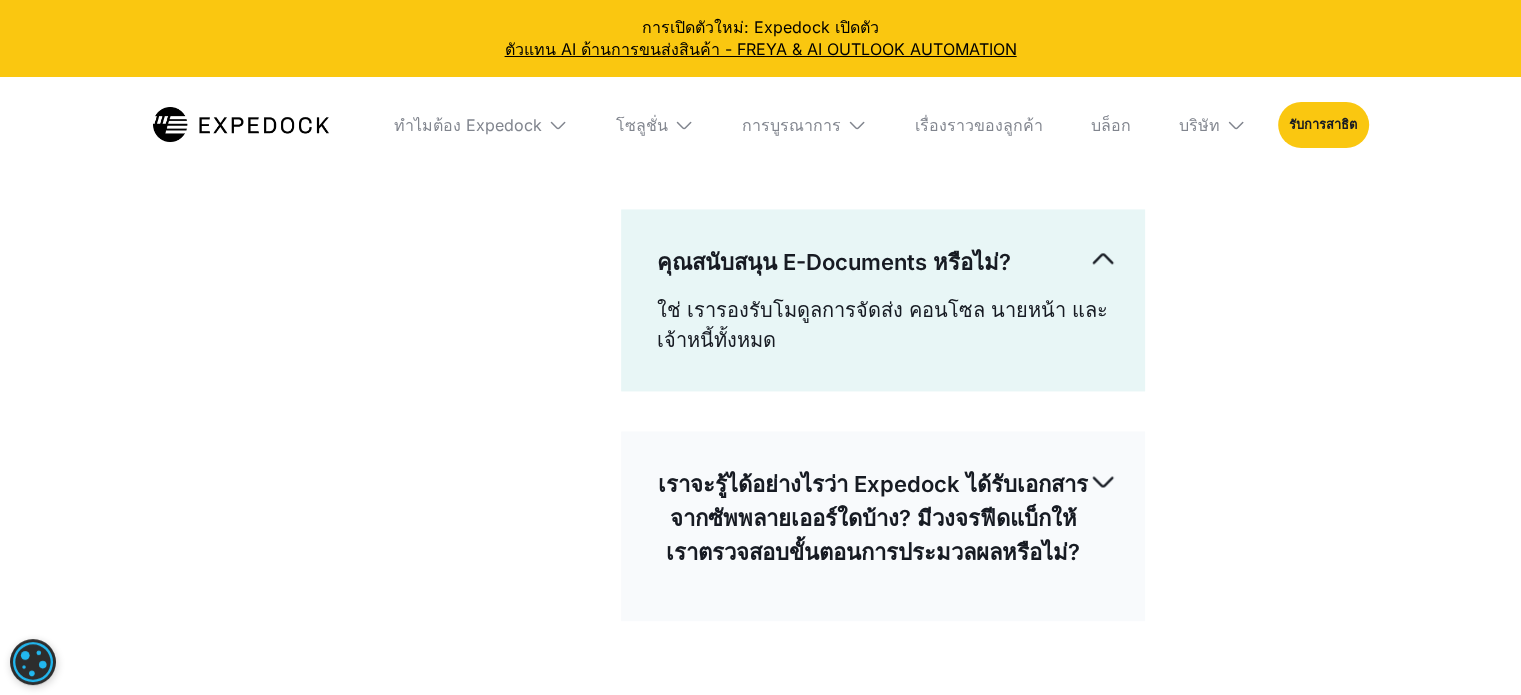 scroll, scrollTop: 2900, scrollLeft: 0, axis: vertical 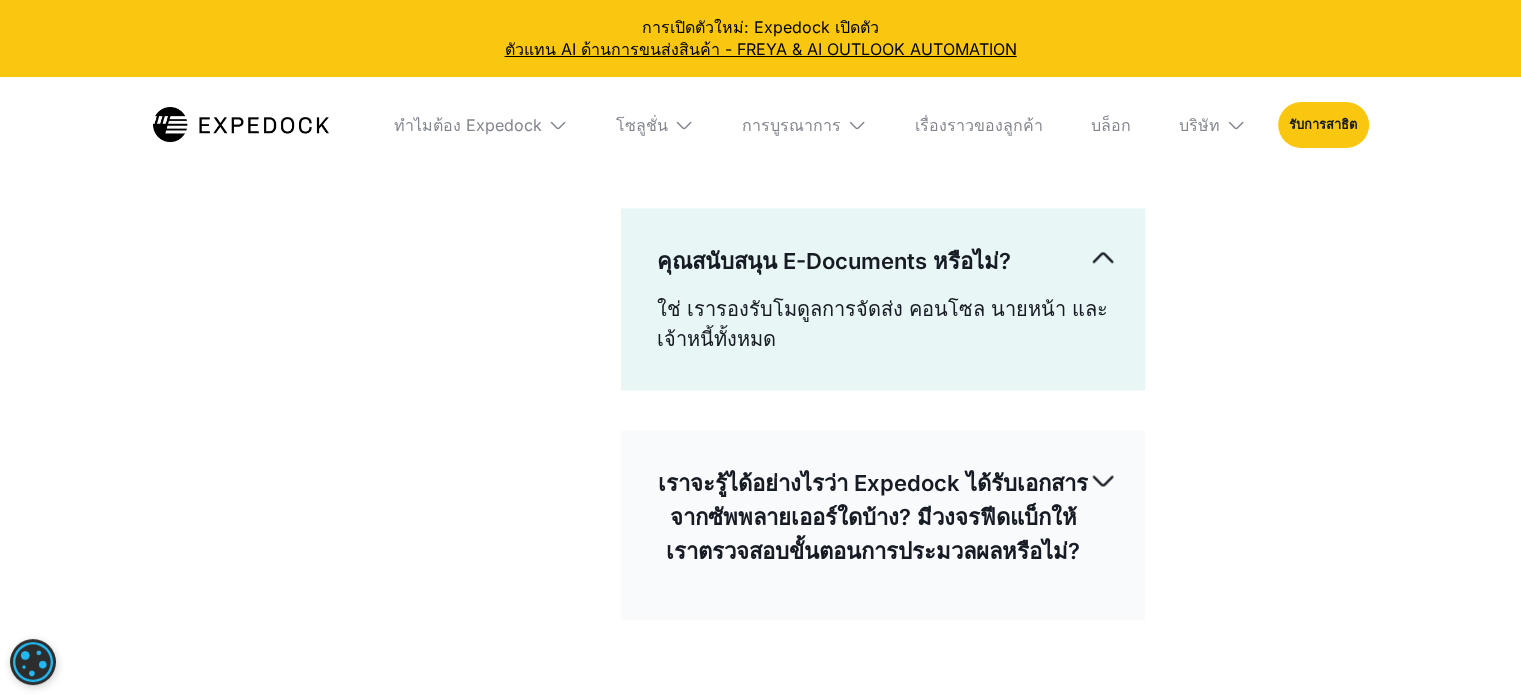 click on "เราจะรู้ได้อย่างไรว่า Expedock ได้รับเอกสารจากซัพพลายเออร์ใดบ้าง? มีวงจรฟีดแบ็กให้เราตรวจสอบขั้นตอนการประมวลผลหรือไม่?" at bounding box center (873, 517) 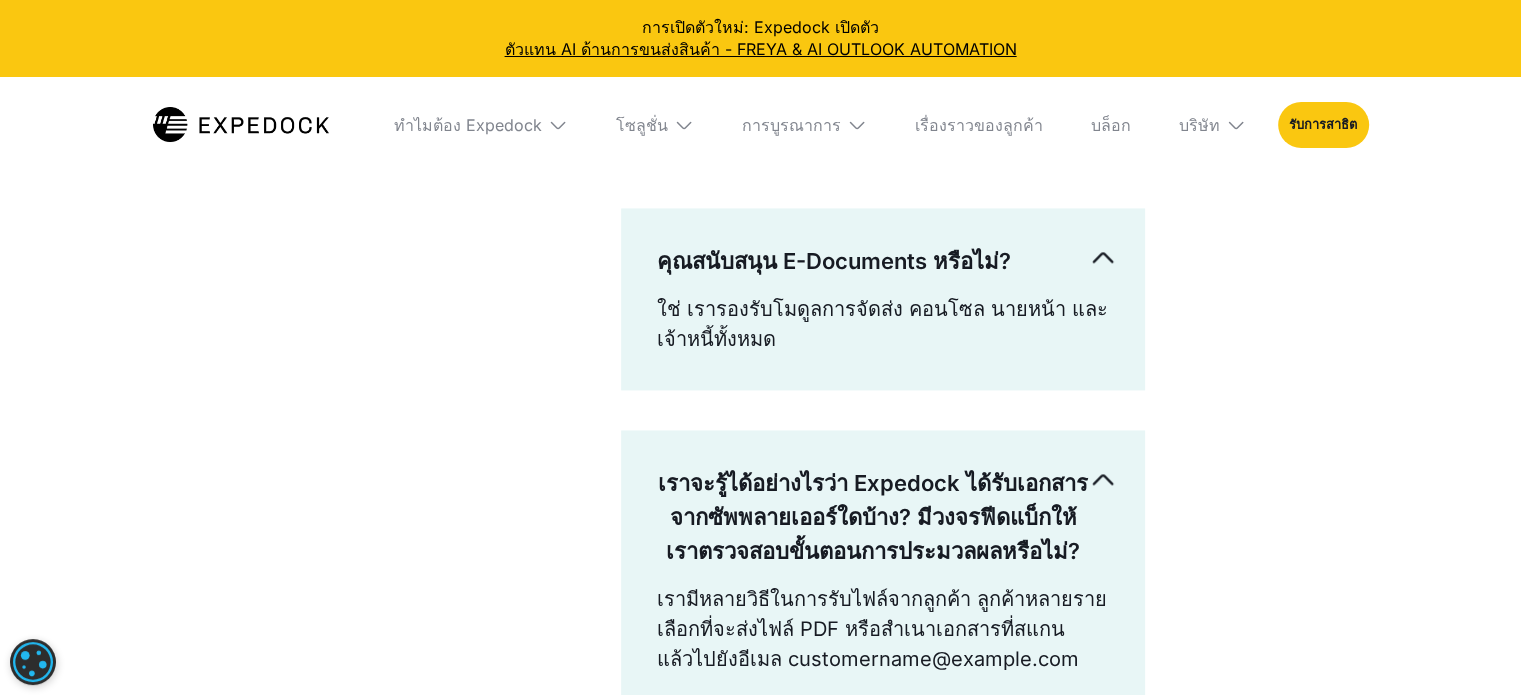 click on "เราจะรู้ได้อย่างไรว่า Expedock ได้รับเอกสารจากซัพพลายเออร์ใดบ้าง? มีวงจรฟีดแบ็กให้เราตรวจสอบขั้นตอนการประมวลผลหรือไม่?" at bounding box center (887, 517) 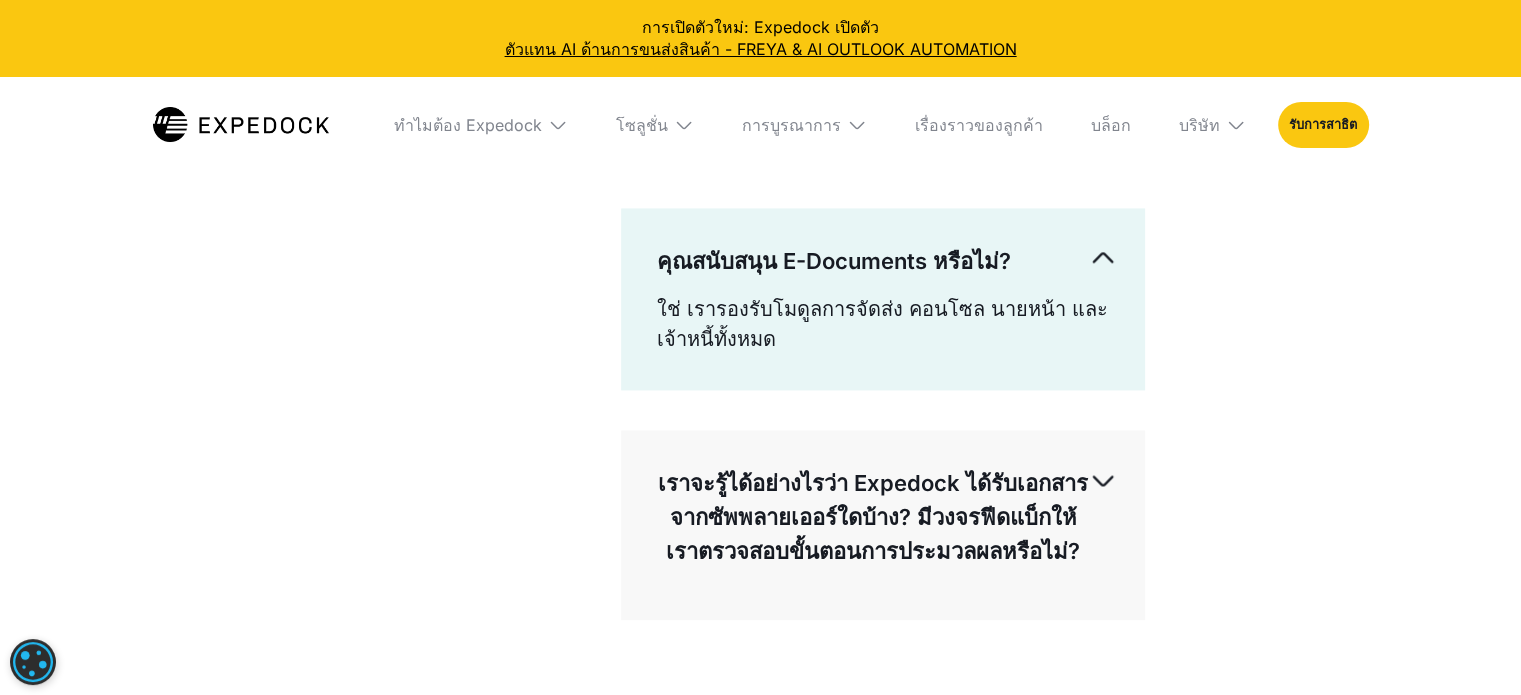 click on "เราจะรู้ได้อย่างไรว่า Expedock ได้รับเอกสารจากซัพพลายเออร์ใดบ้าง? มีวงจรฟีดแบ็กให้เราตรวจสอบขั้นตอนการประมวลผลหรือไม่? เรามีหลายวิธีในการรับไฟล์จากลูกค้า ลูกค้าหลายรายเลือกที่จะส่งไฟล์ PDF หรือสำเนาเอกสารที่สแกนแล้วไปยังอีเมล customername@expedock.com ‍ คุณจะได้รับอีเมลและการแจ้งเตือนแดชบอร์ดเมื่อเราได้รับไฟล์ของคุณ" at bounding box center [887, 525] 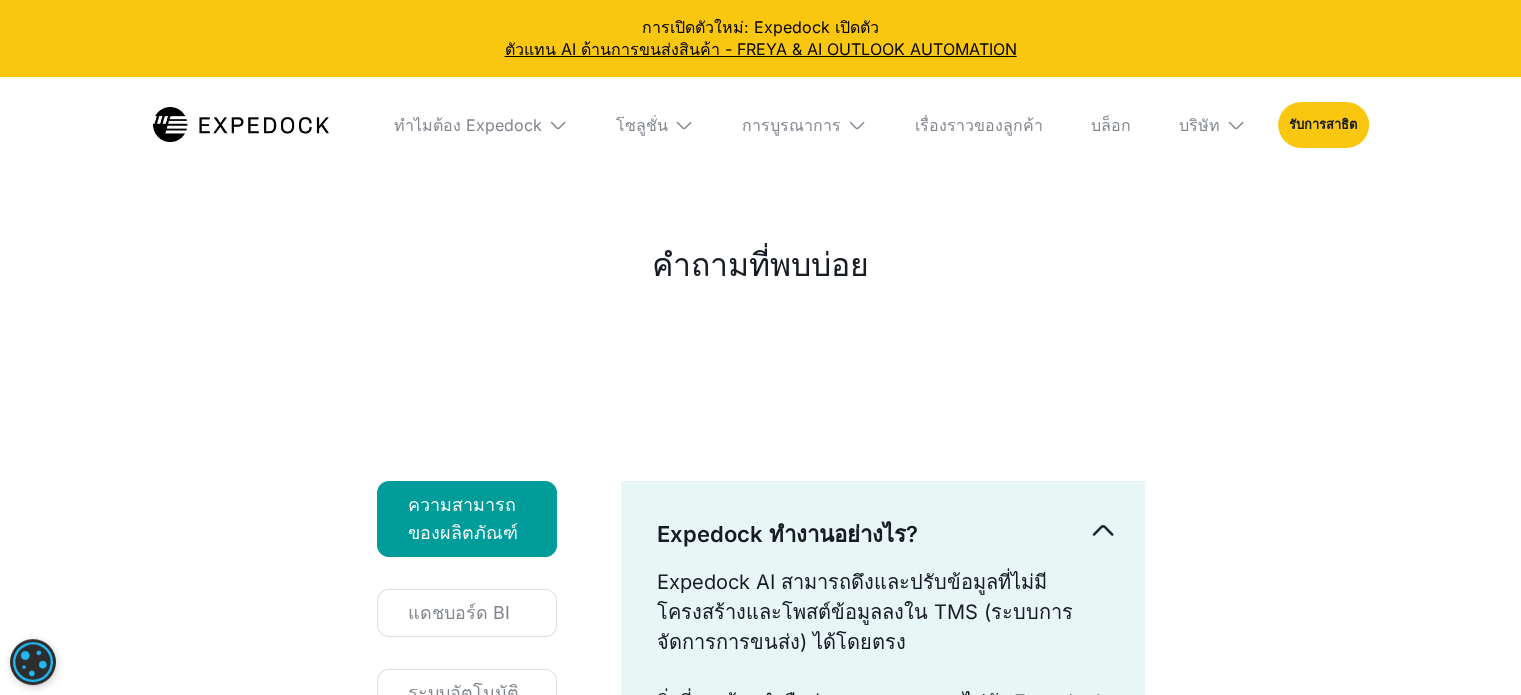 scroll, scrollTop: 0, scrollLeft: 0, axis: both 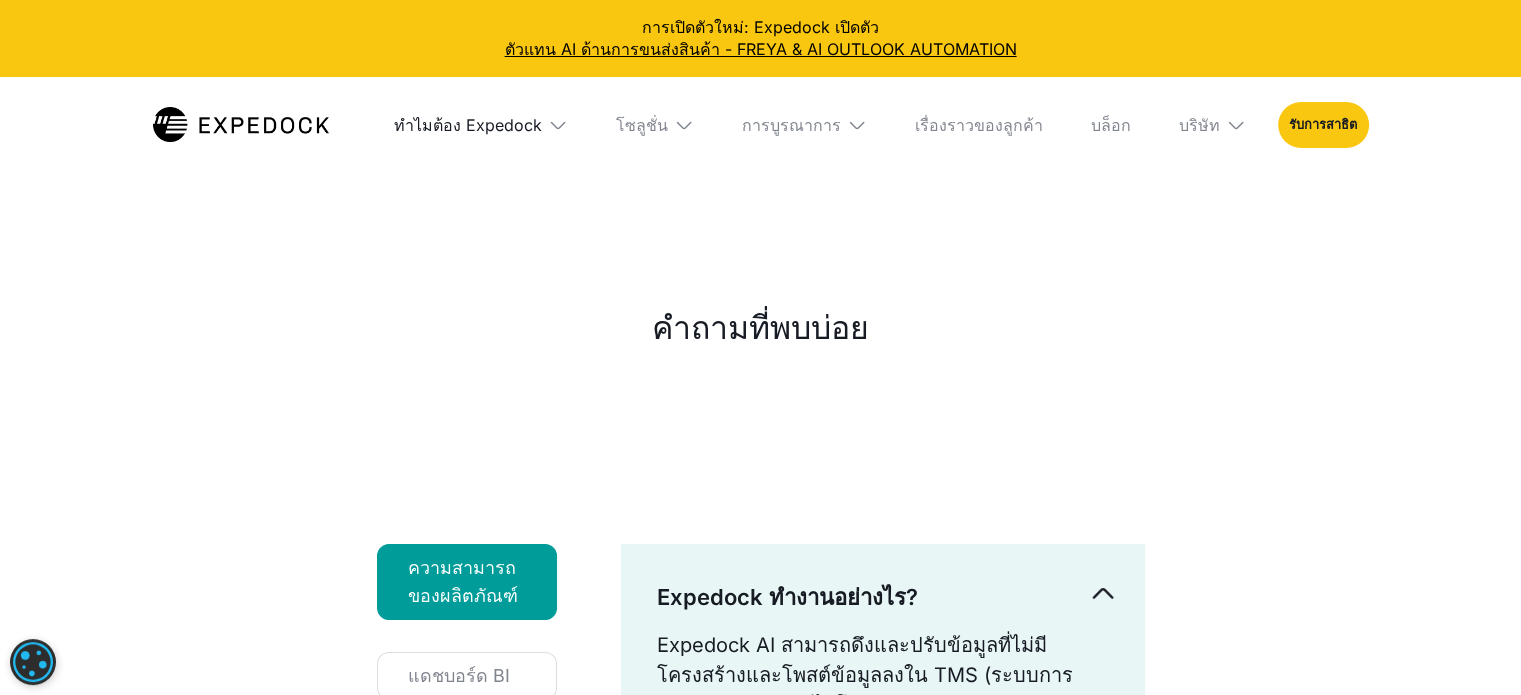 click on "ทำไมต้อง Expedock" at bounding box center [468, 125] 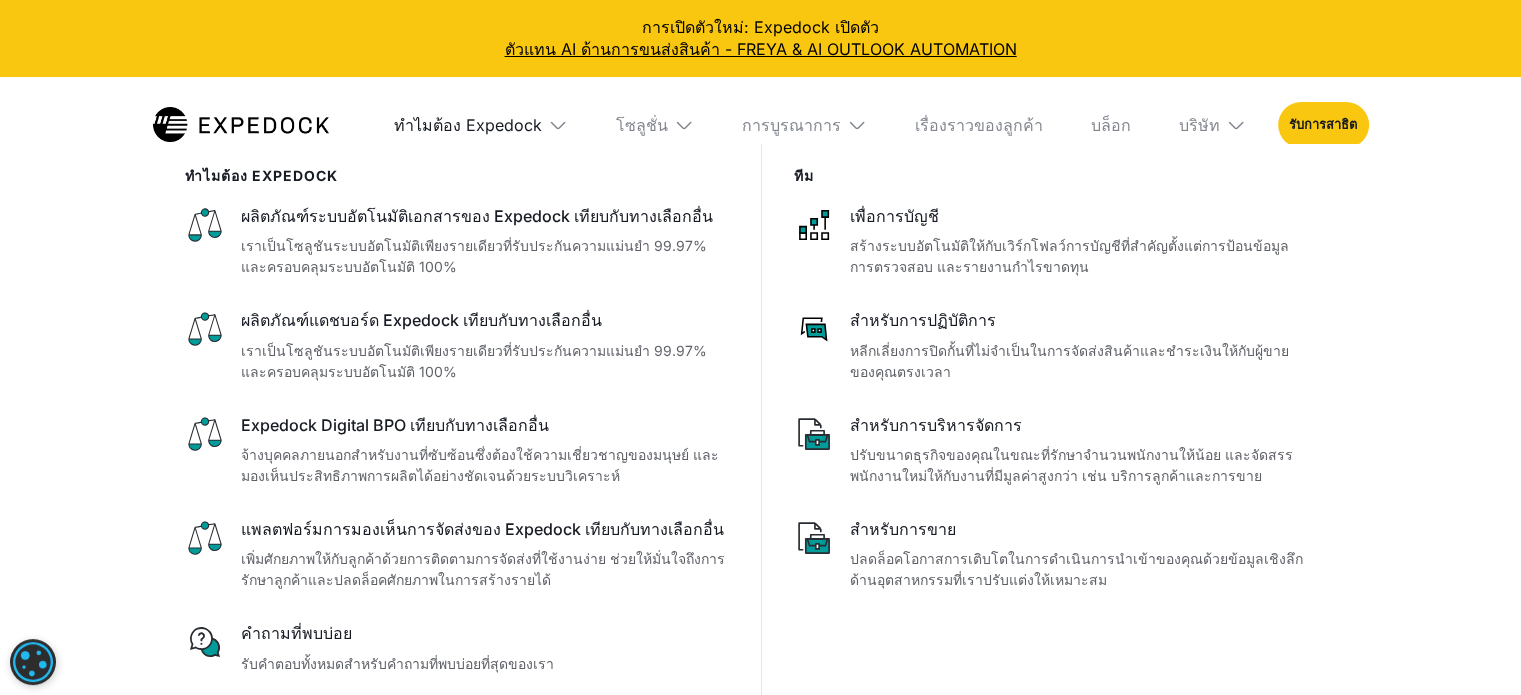 click on "ทำไมต้อง Expedock" at bounding box center [468, 125] 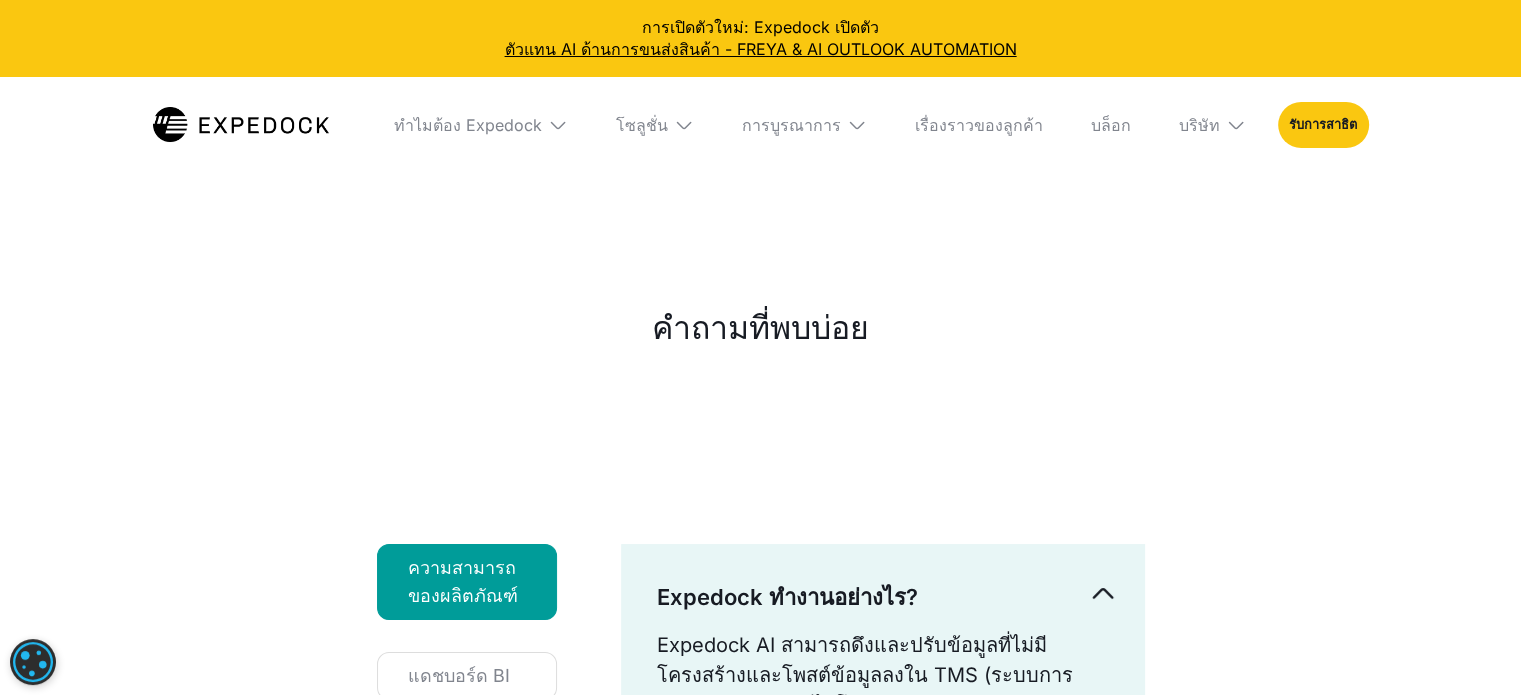 click at bounding box center [241, 124] 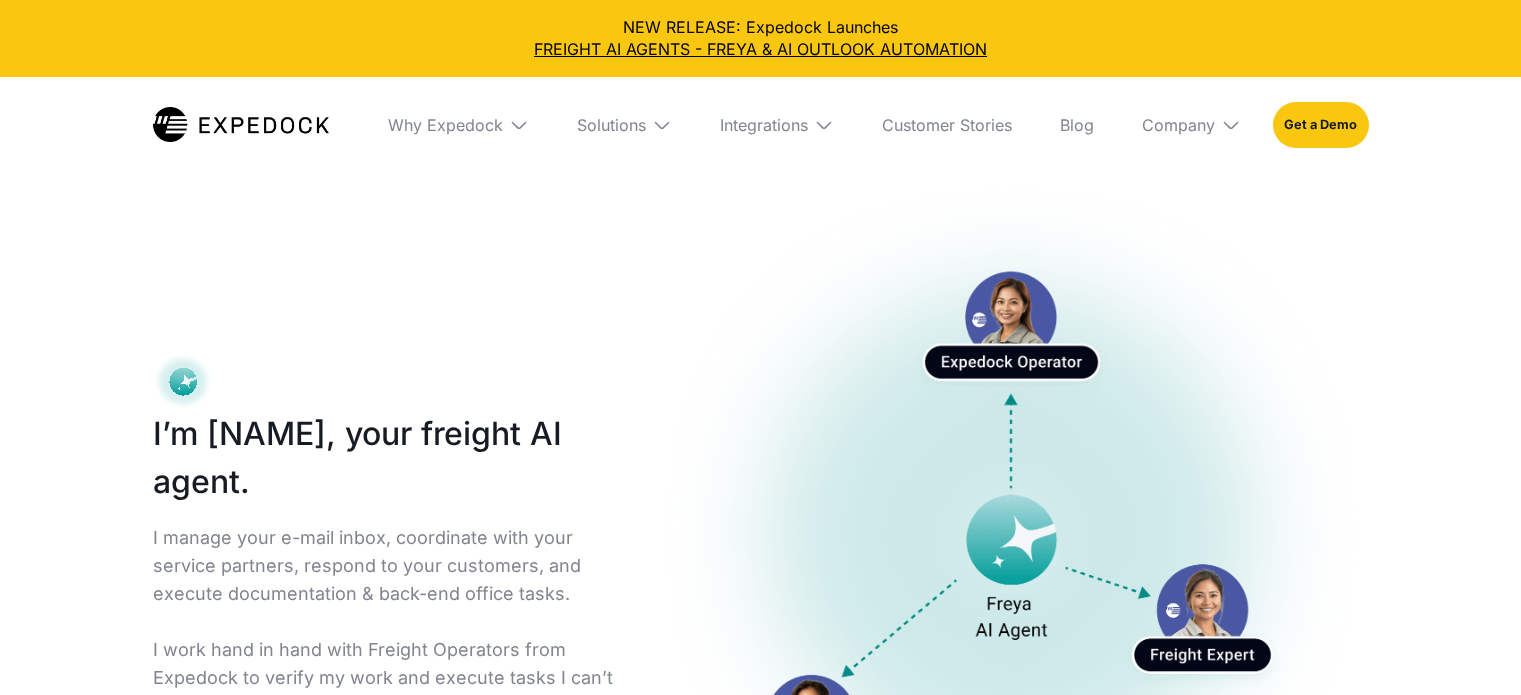 select 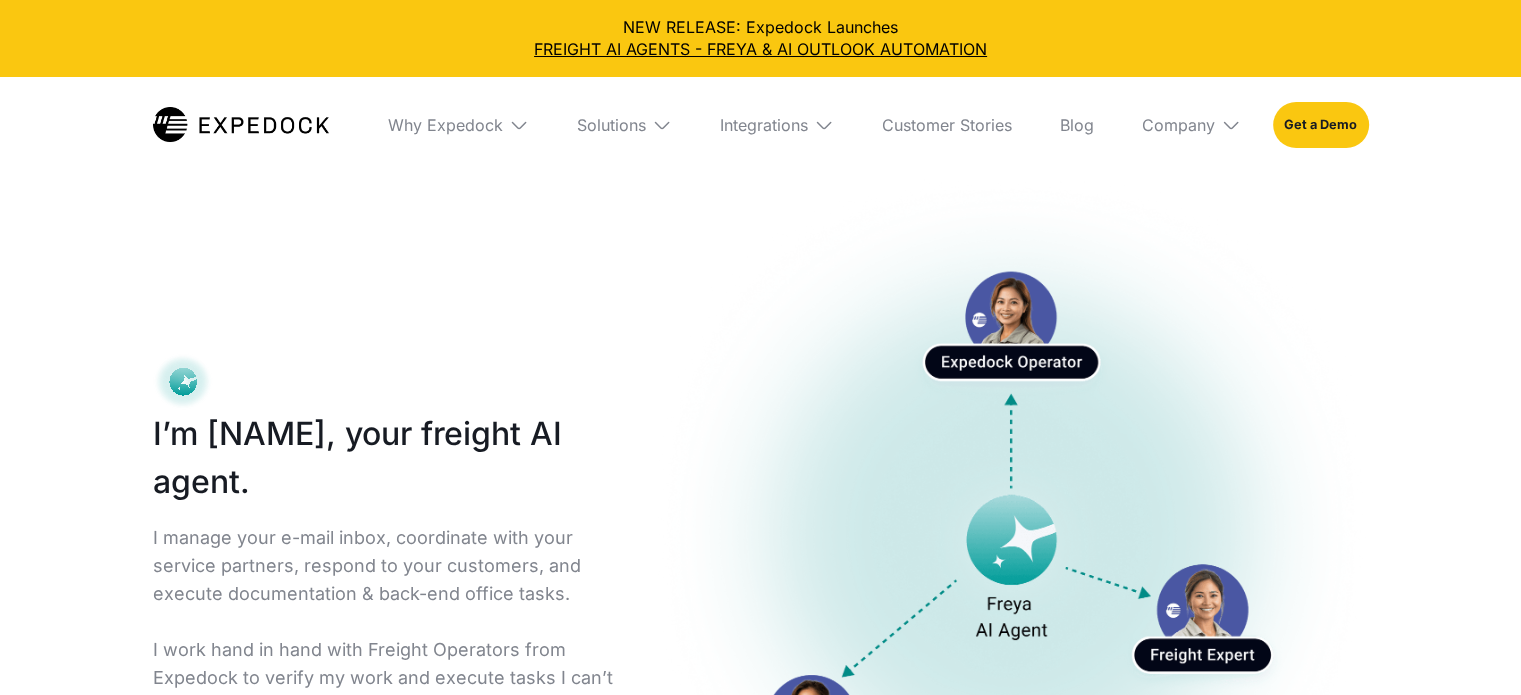 scroll, scrollTop: 0, scrollLeft: 0, axis: both 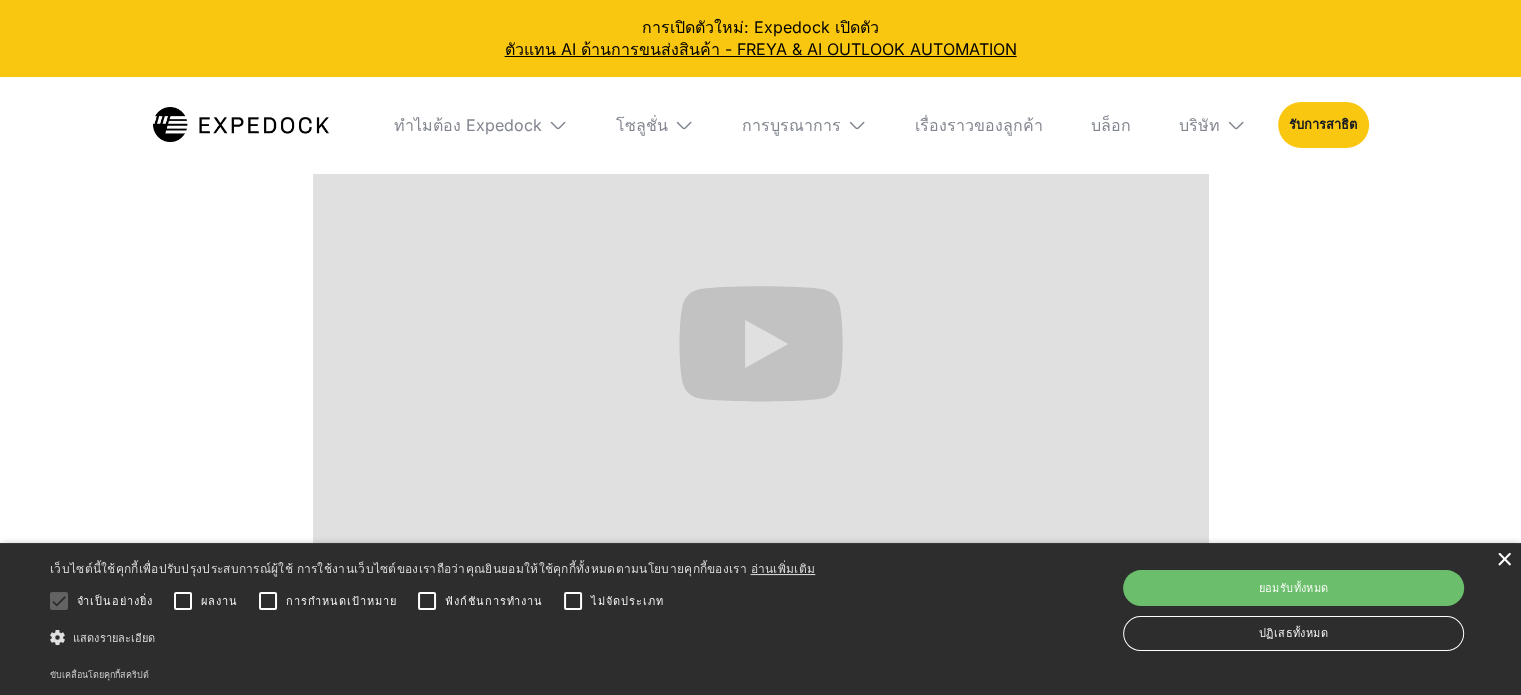 click on "×" at bounding box center (1503, 560) 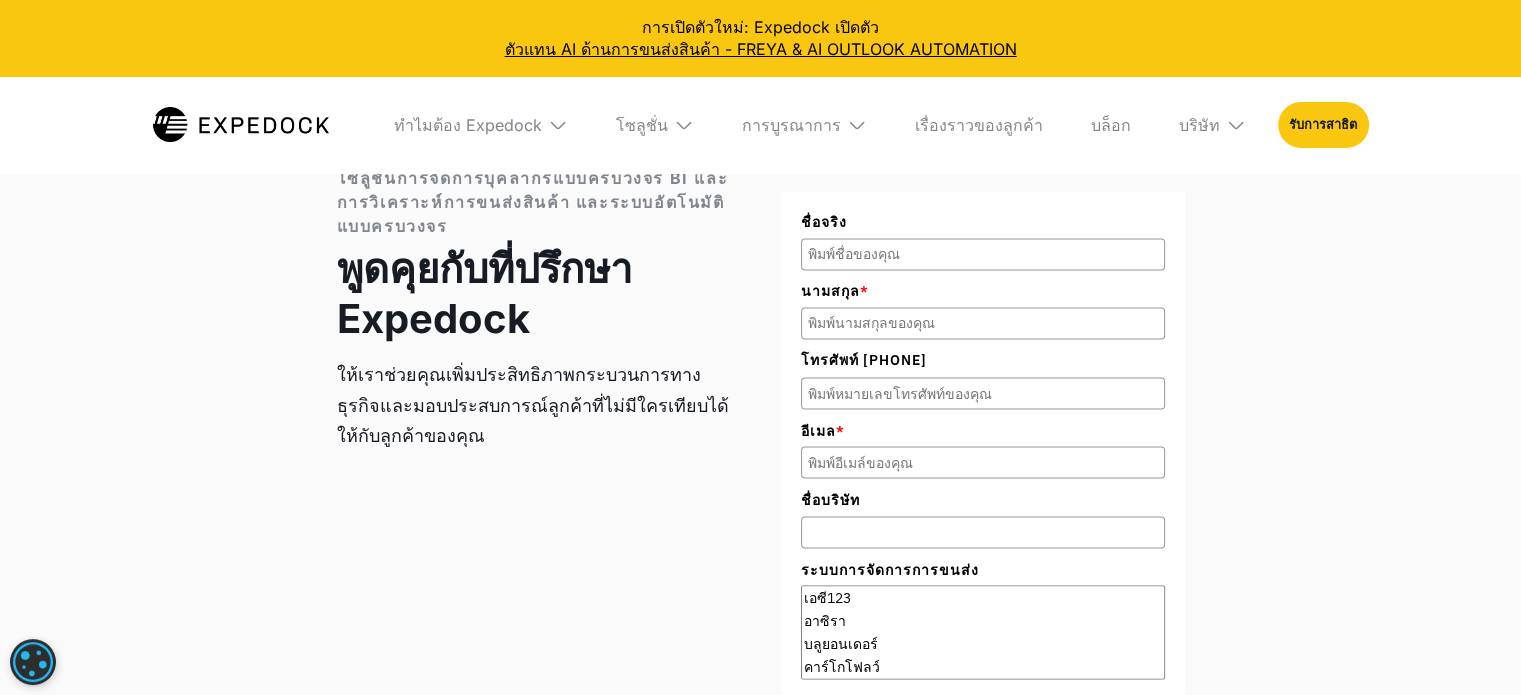 scroll, scrollTop: 11104, scrollLeft: 0, axis: vertical 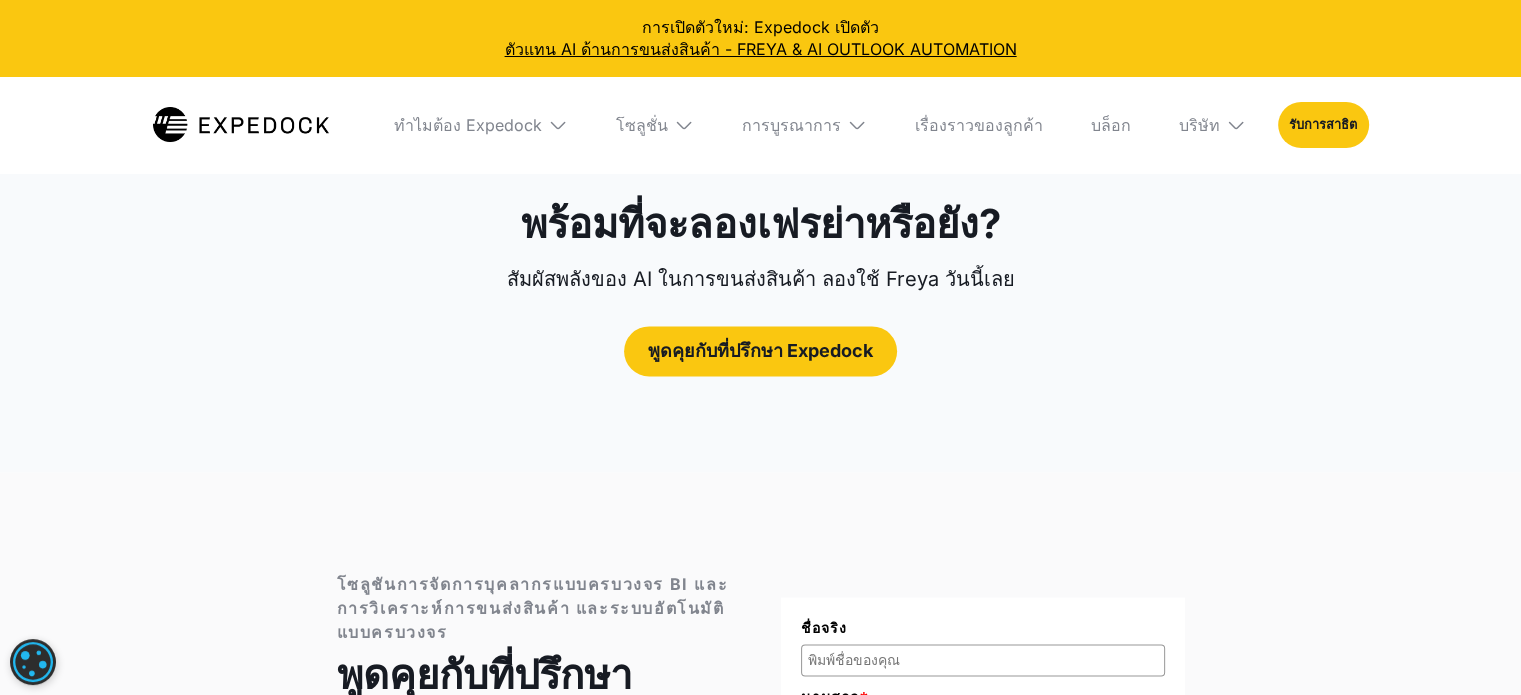click at bounding box center [1236, 125] 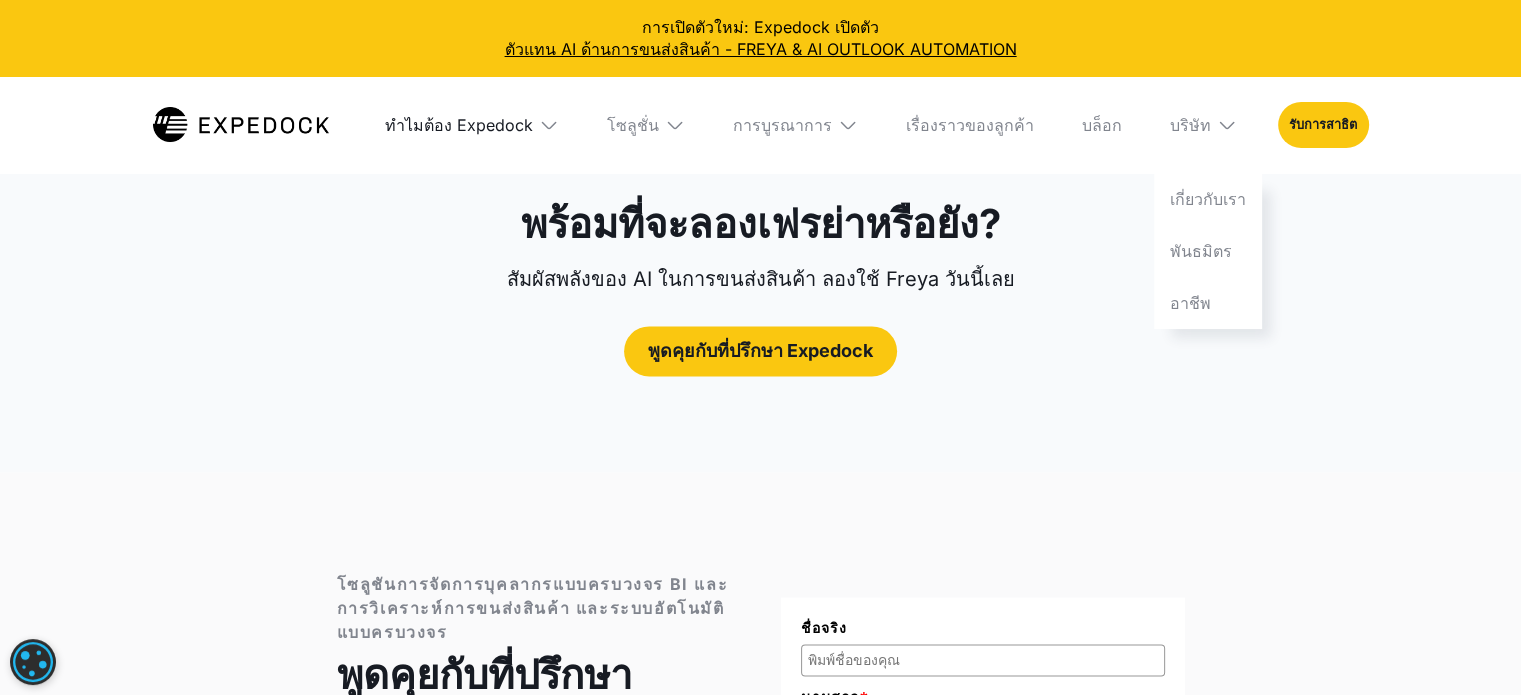 click on "ทำไมต้อง Expedock" at bounding box center [459, 125] 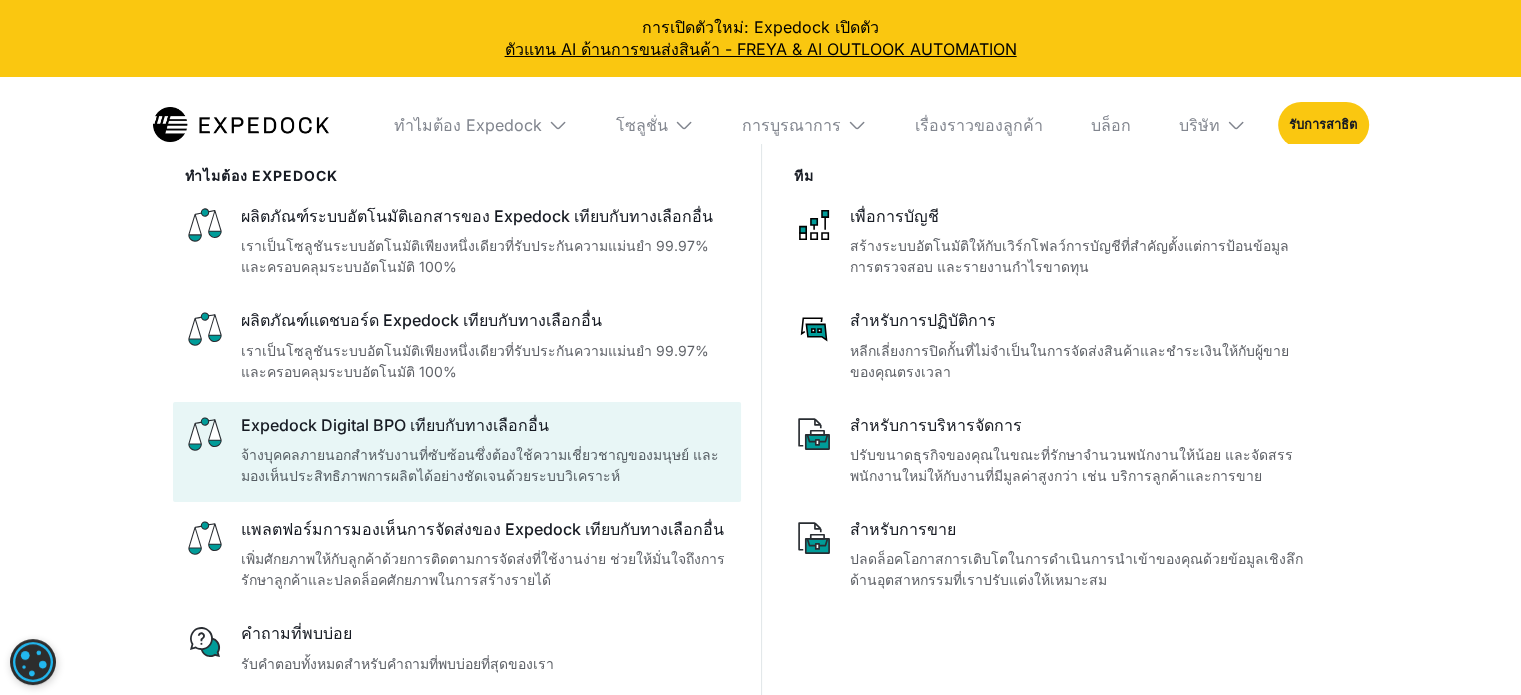 scroll, scrollTop: 10004, scrollLeft: 0, axis: vertical 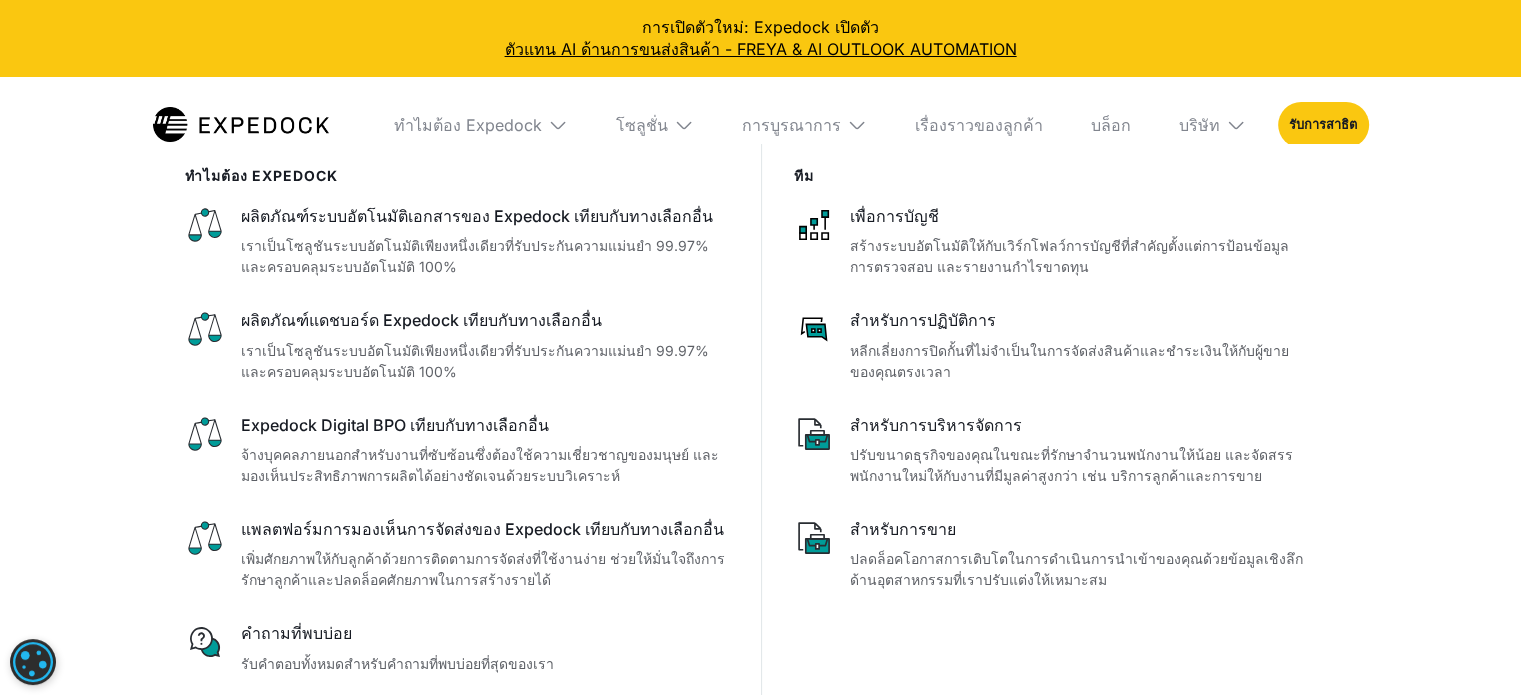 drag, startPoint x: 559, startPoint y: 0, endPoint x: 565, endPoint y: 96, distance: 96.18732 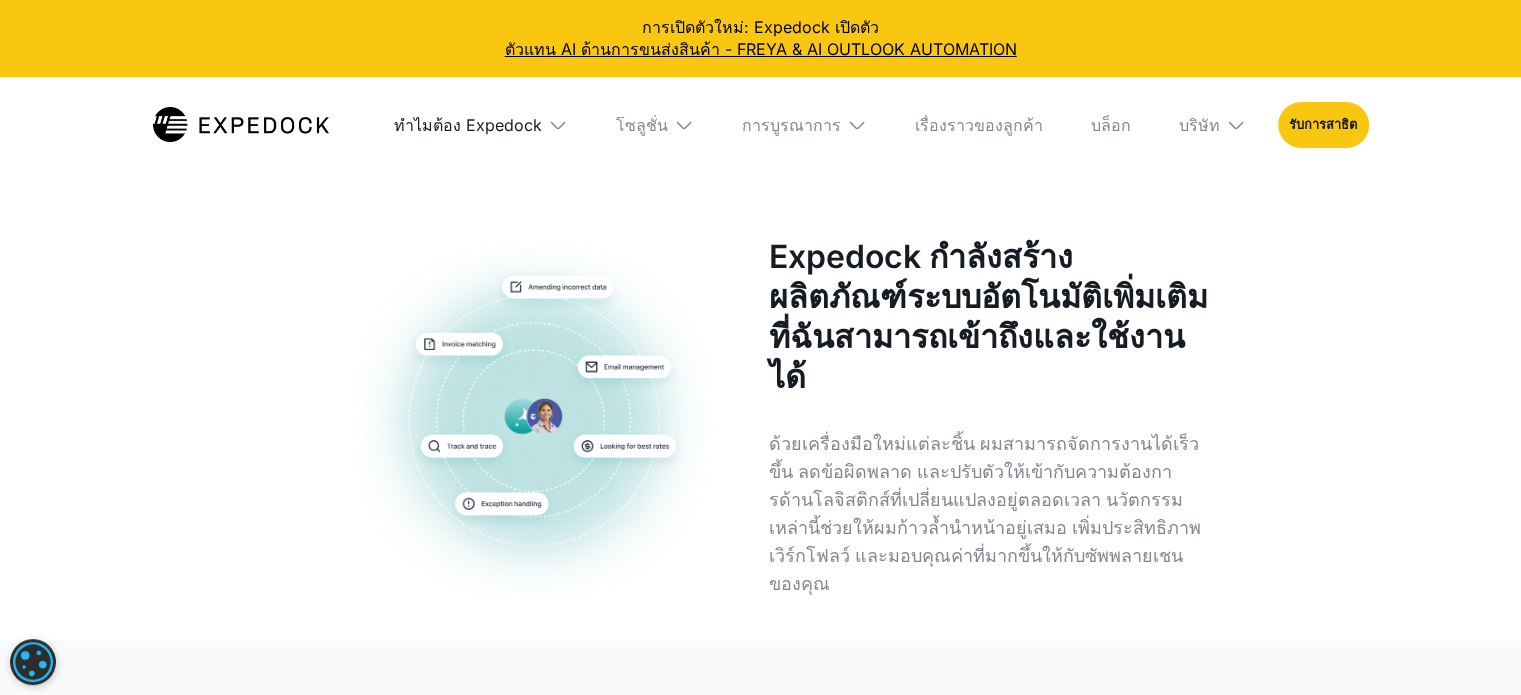 click on "ทำไมต้อง Expedock" at bounding box center (468, 125) 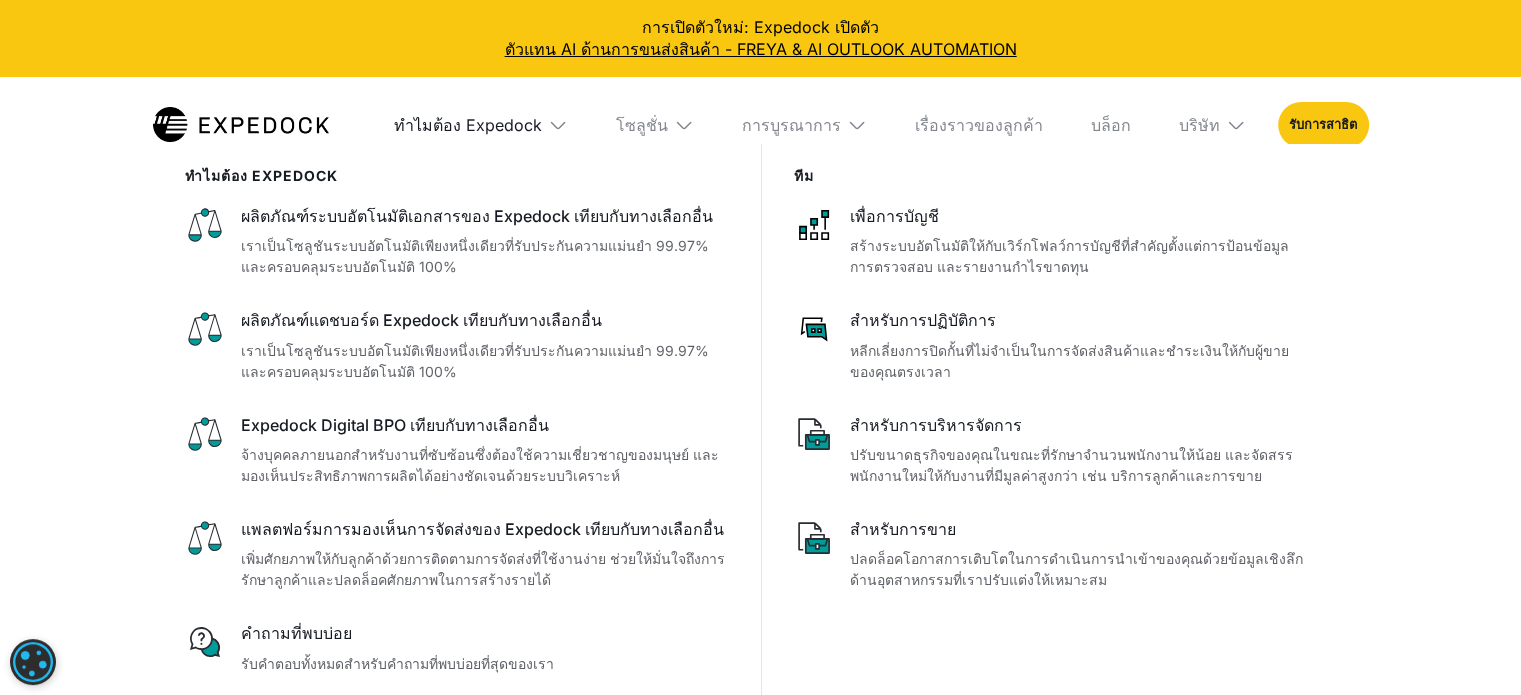 click on "ทำไมต้อง Expedock" at bounding box center (468, 125) 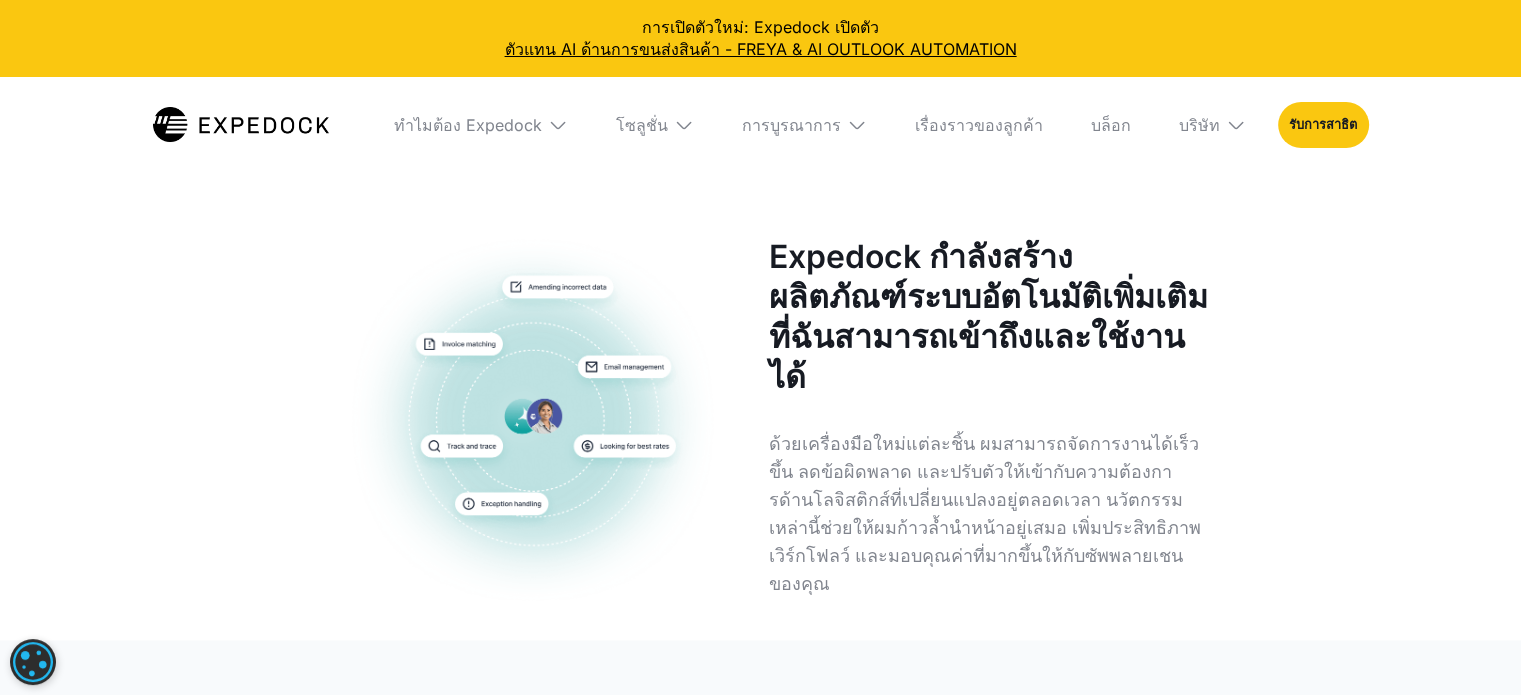 click on "โซลูชั่น" at bounding box center (655, 125) 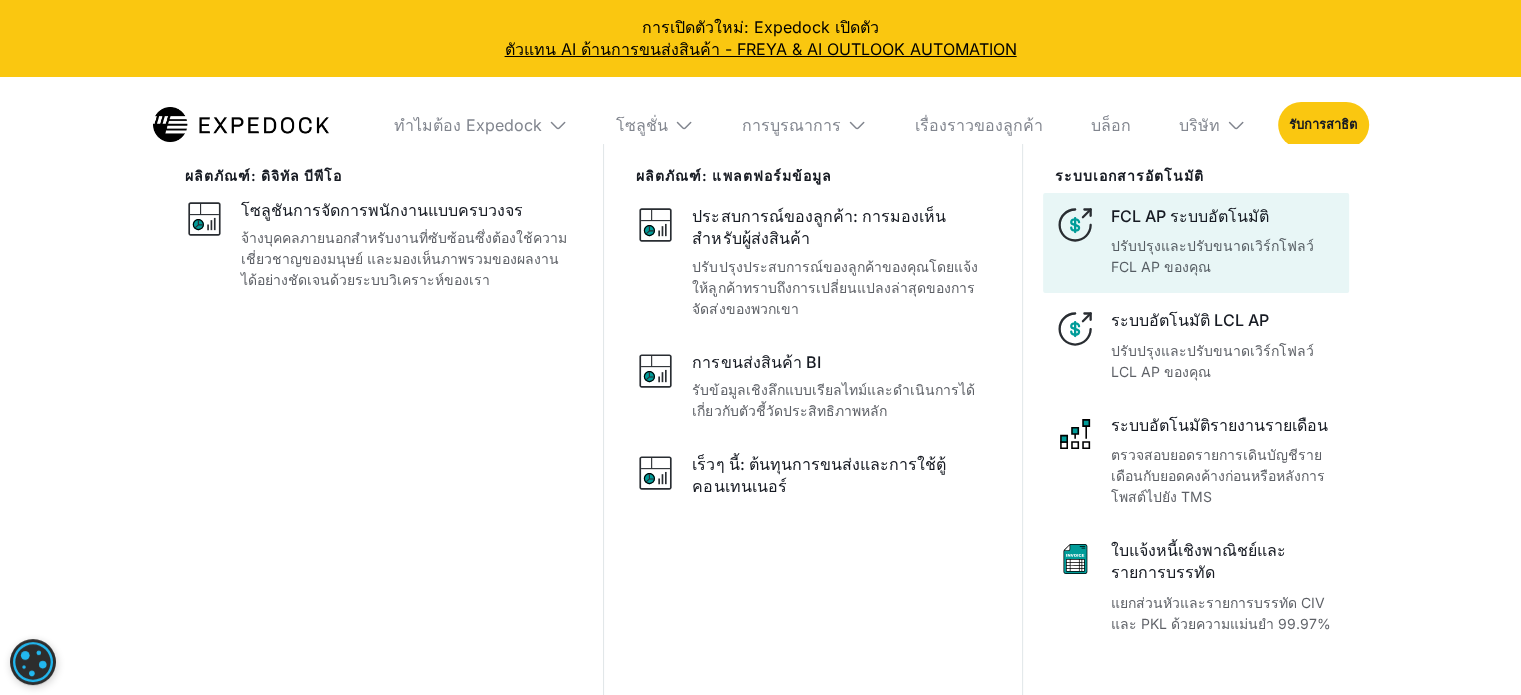 scroll, scrollTop: 10304, scrollLeft: 0, axis: vertical 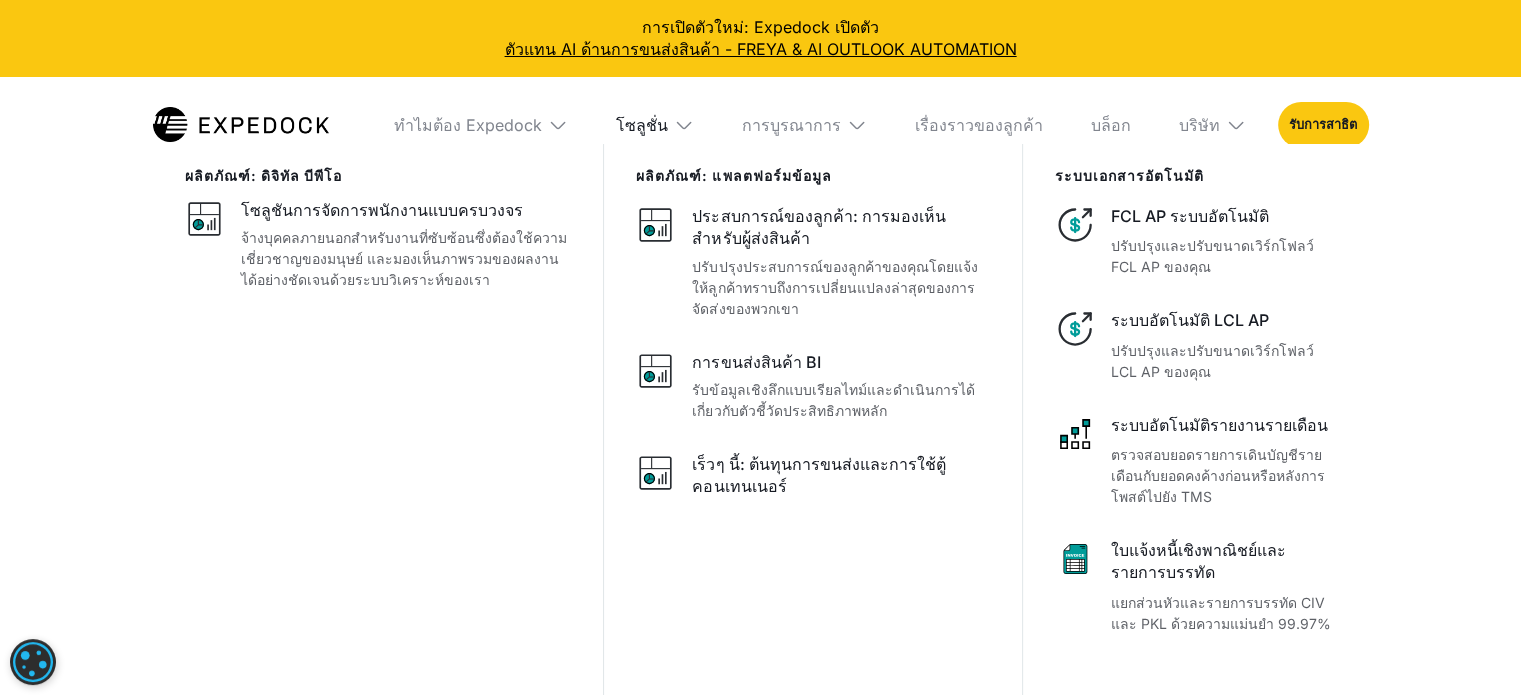 click on "โซลูชั่น" at bounding box center (642, 125) 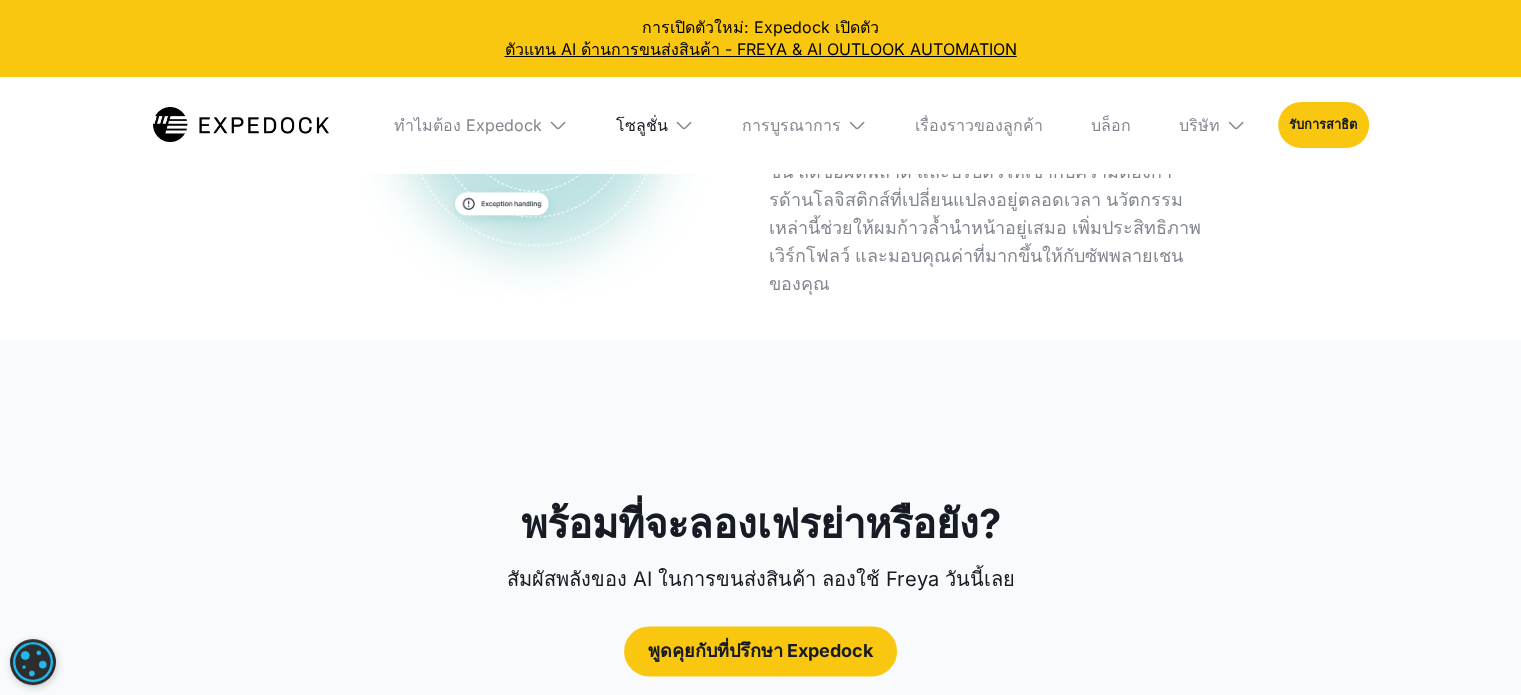 click on "โซลูชั่น" at bounding box center (642, 125) 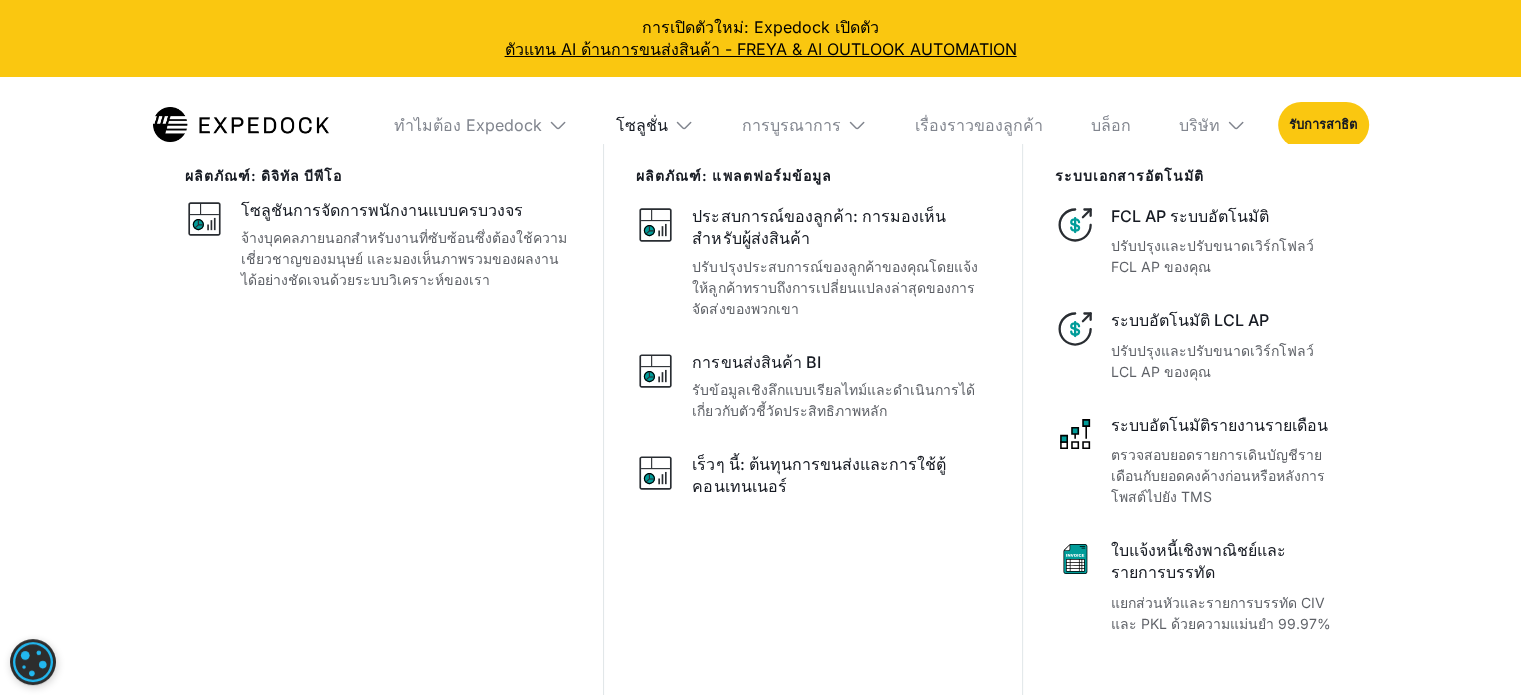 click on "โซลูชั่น" at bounding box center [642, 125] 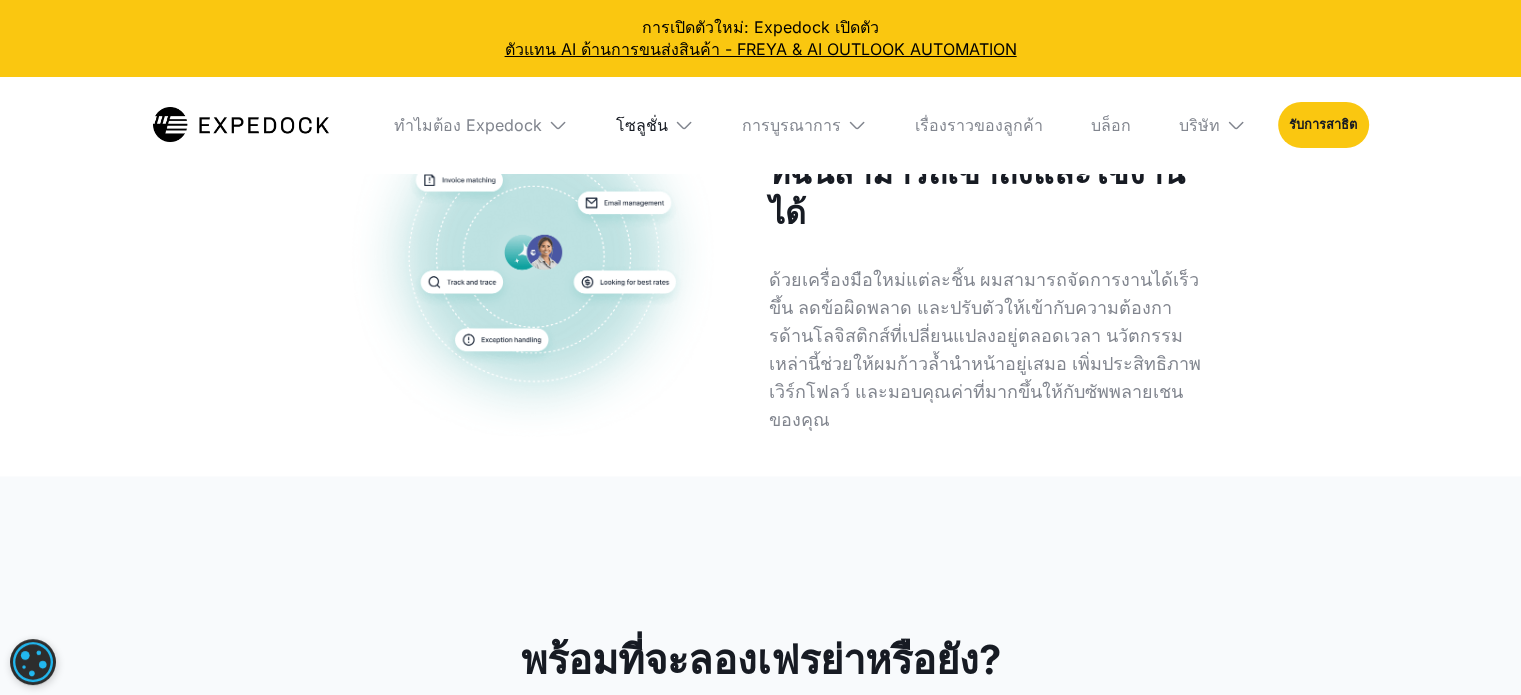 scroll, scrollTop: 9904, scrollLeft: 0, axis: vertical 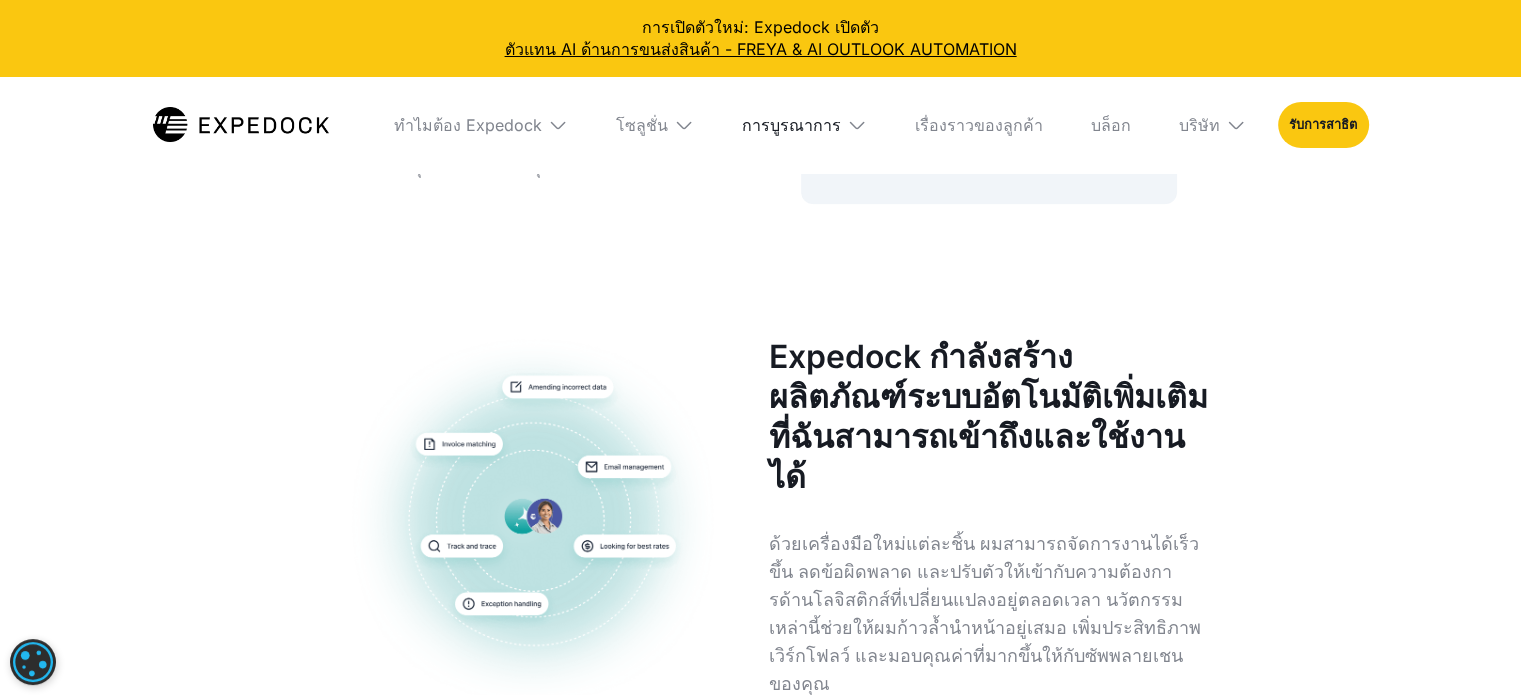 click on "การบูรณาการ" at bounding box center [791, 125] 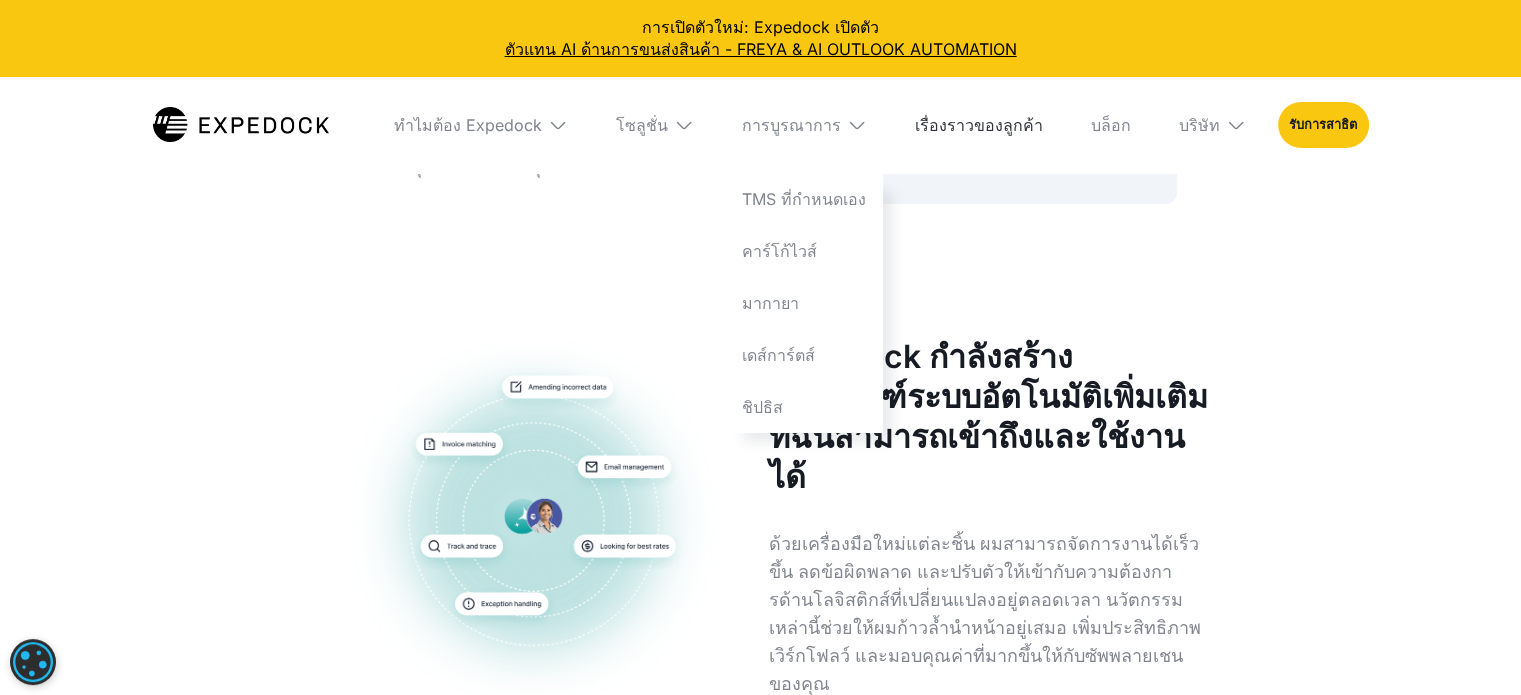 click on "เรื่องราวของลูกค้า" at bounding box center (979, 125) 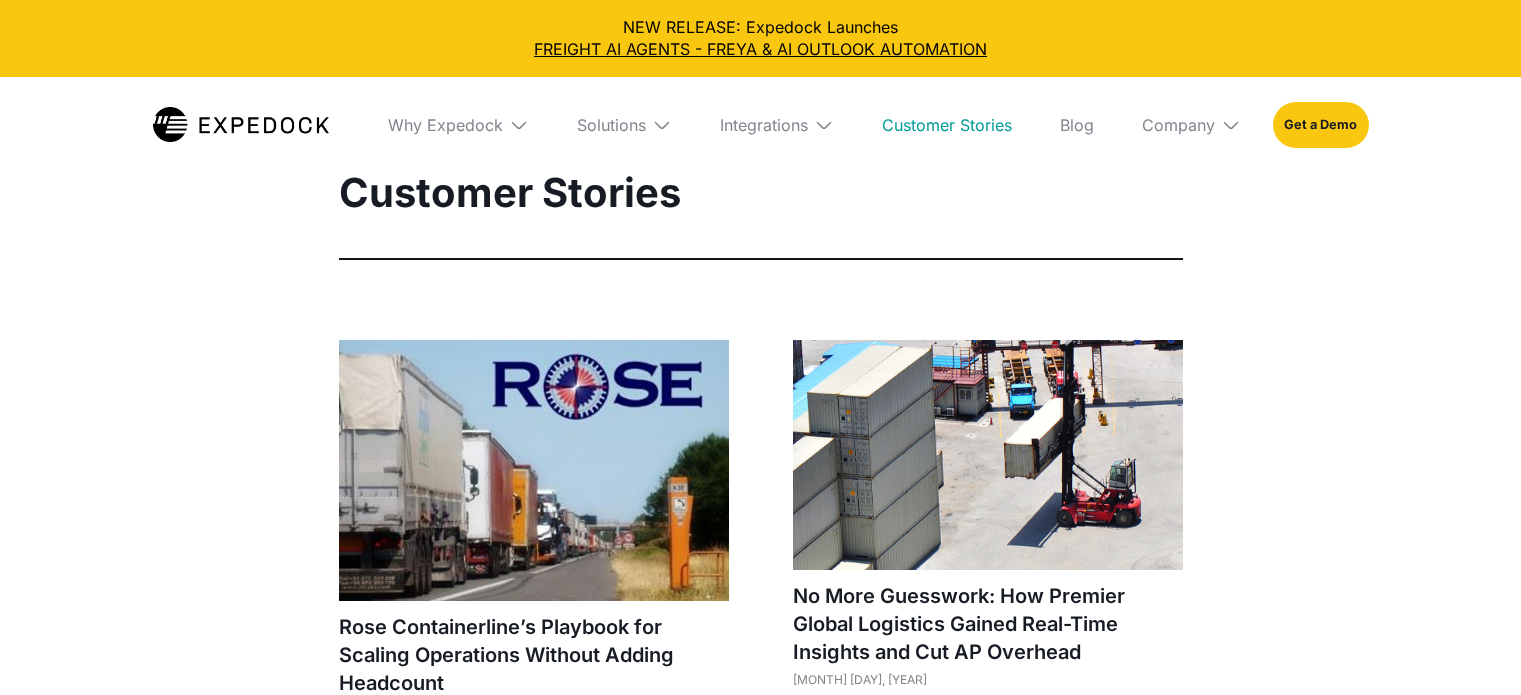 select 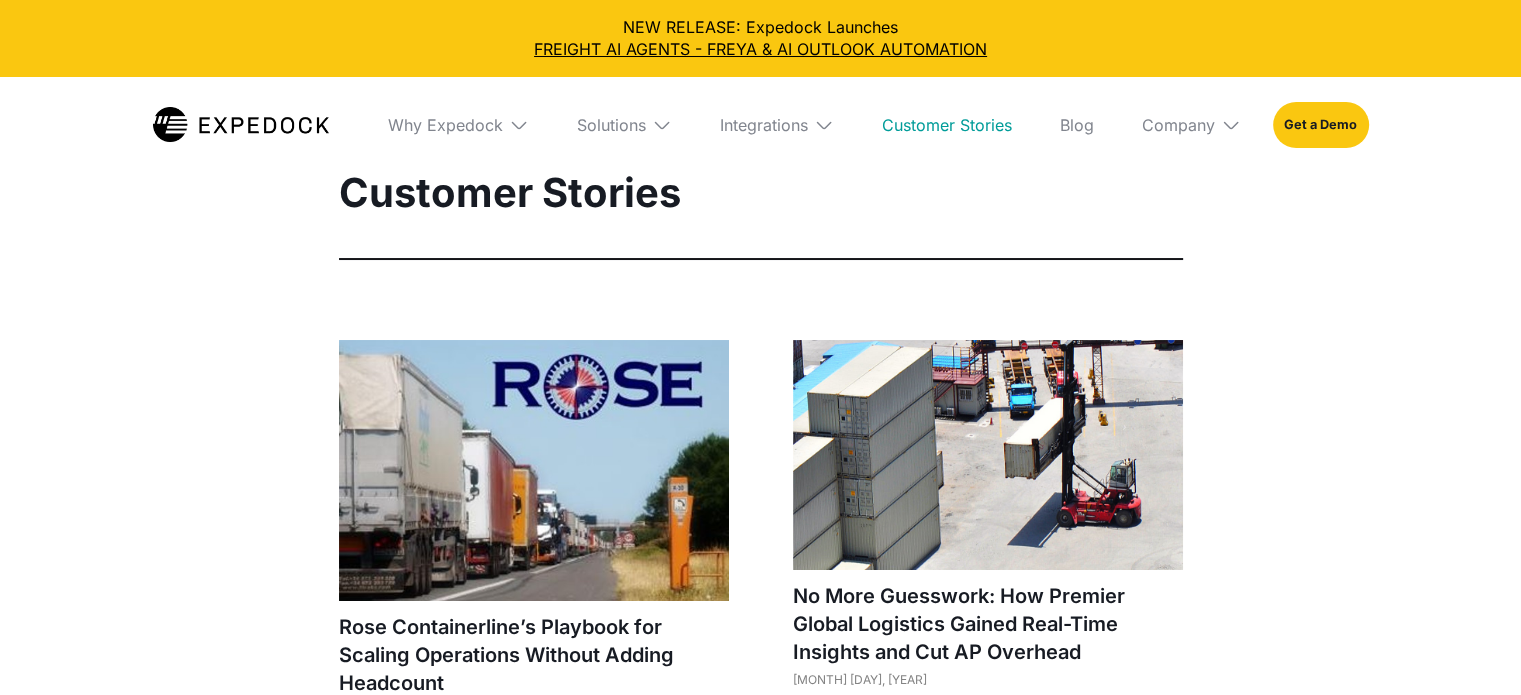 scroll, scrollTop: 0, scrollLeft: 0, axis: both 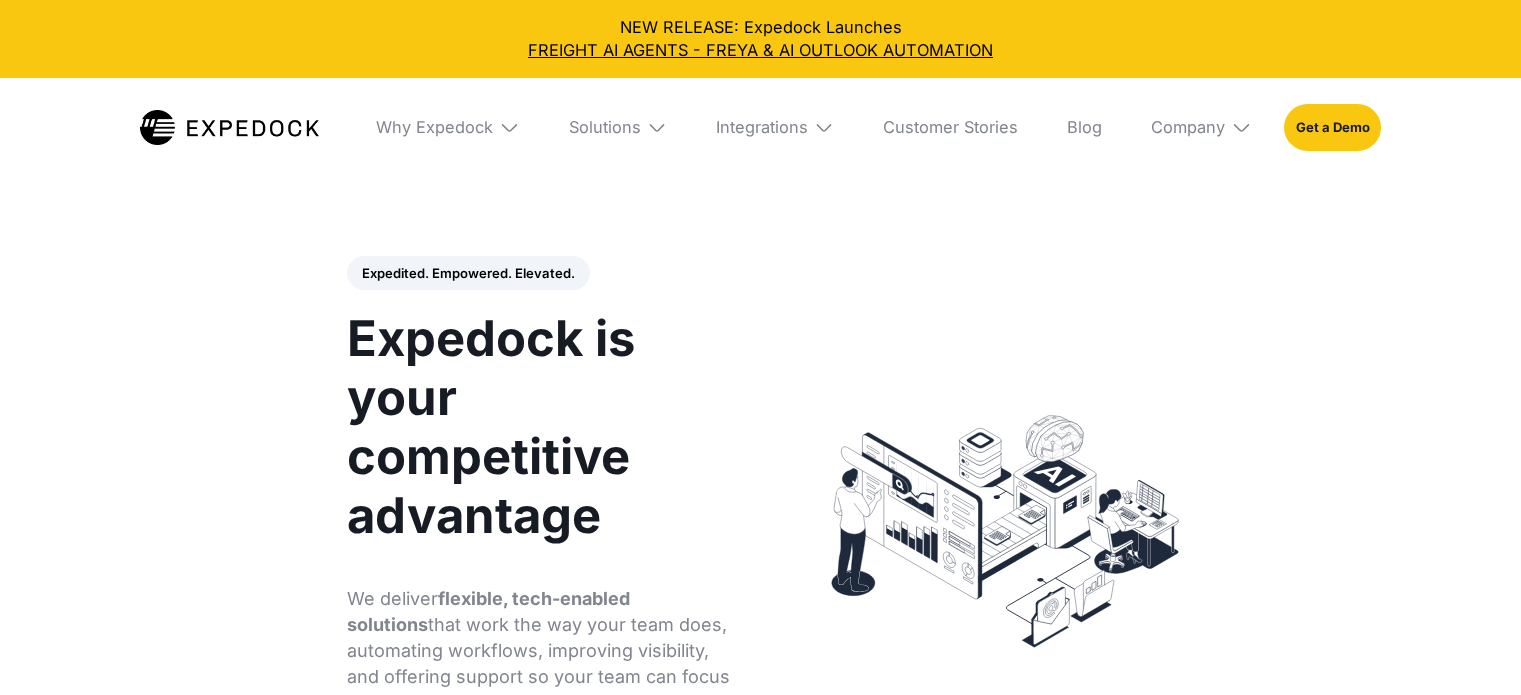 select 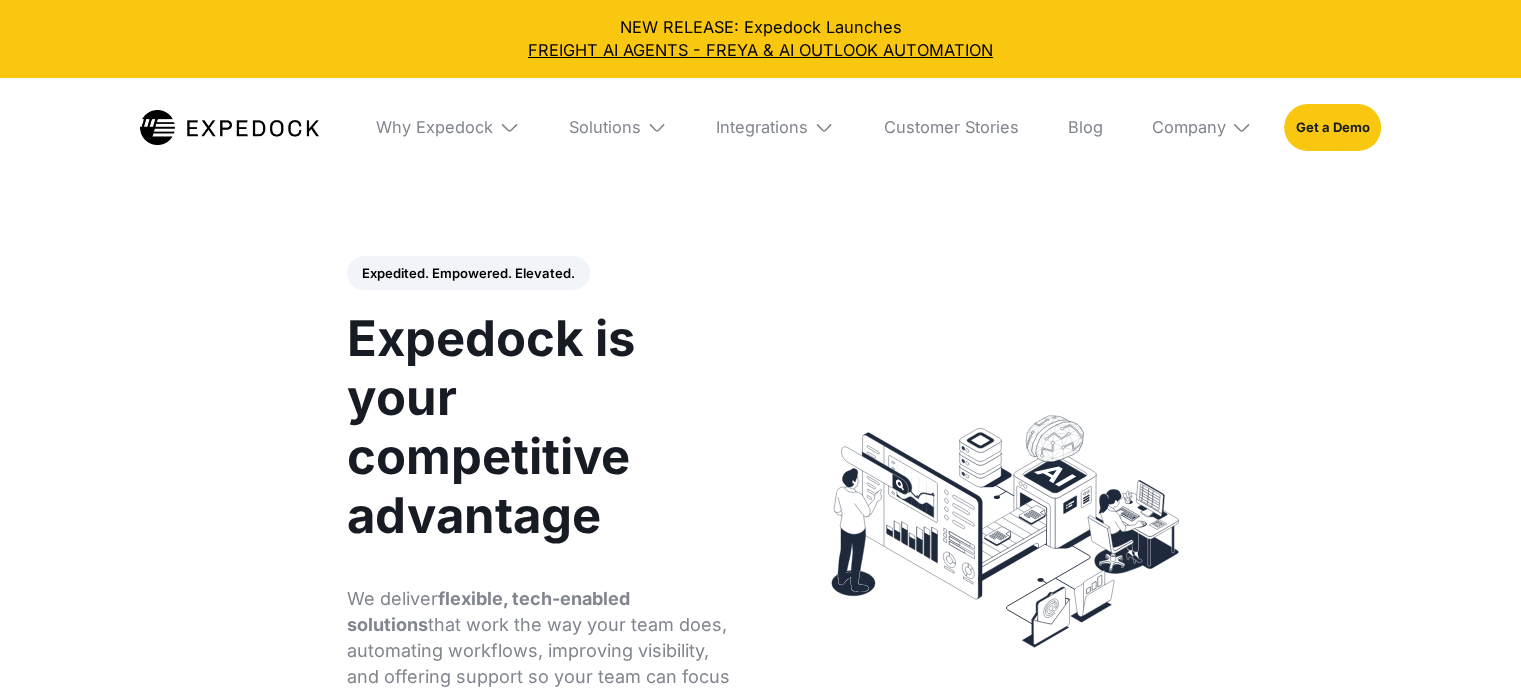 scroll, scrollTop: 0, scrollLeft: 0, axis: both 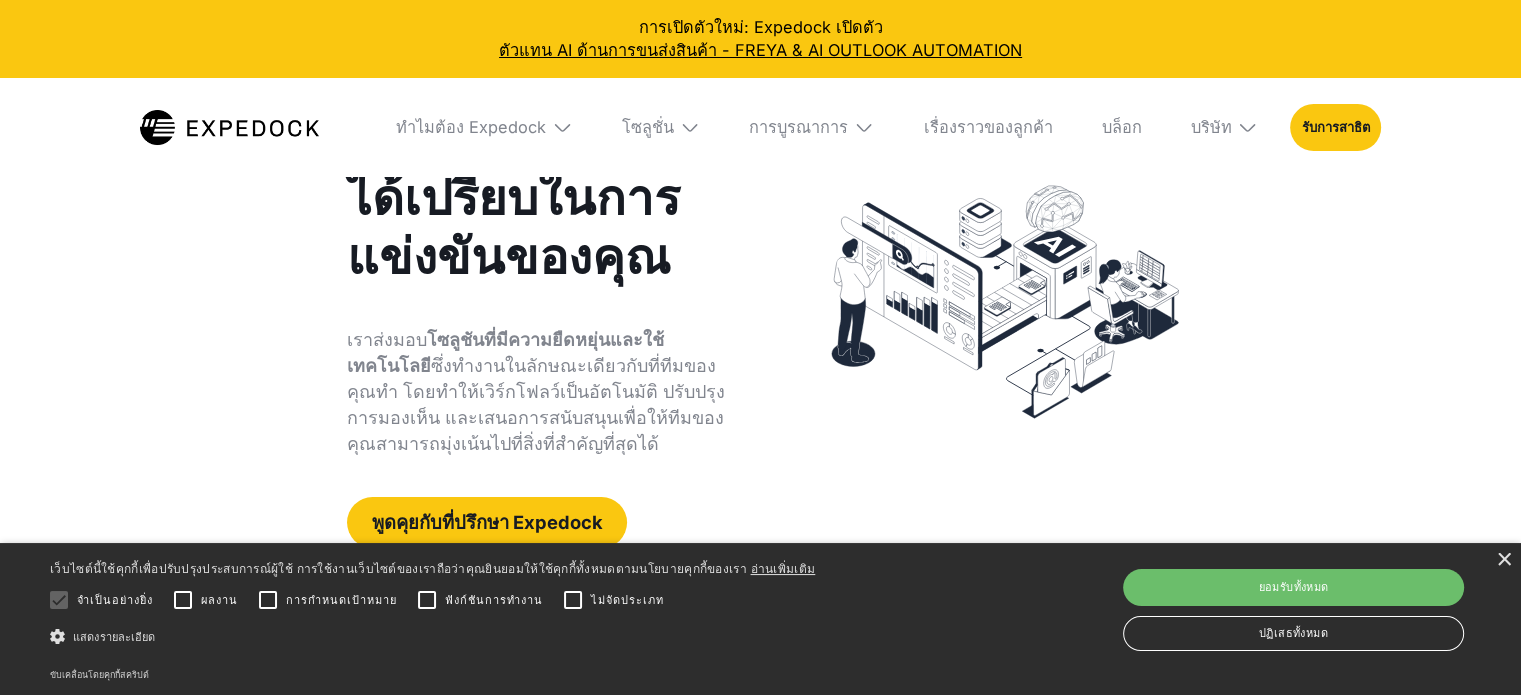 click on "Expedock คือข้อได้เปรียบในการแข่งขันของคุณ" at bounding box center (543, 198) 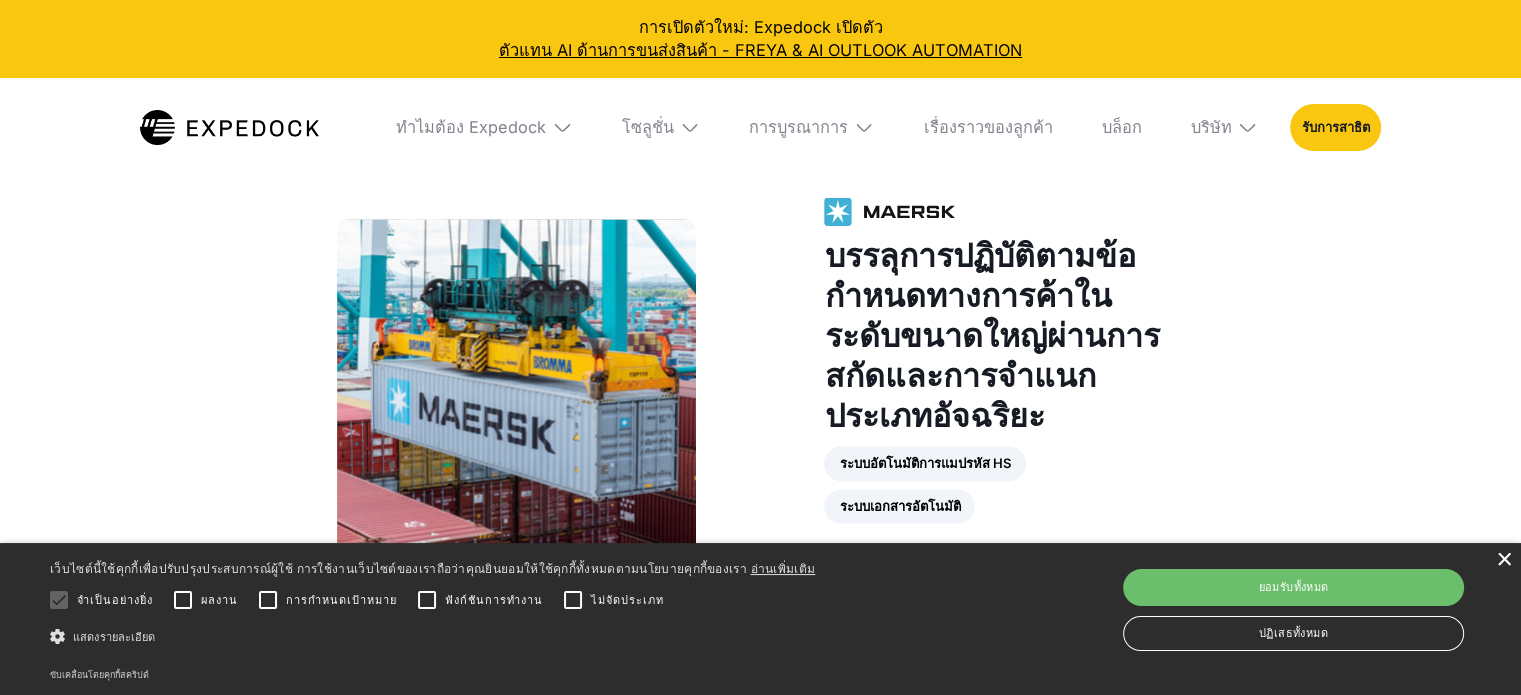 scroll, scrollTop: 2500, scrollLeft: 0, axis: vertical 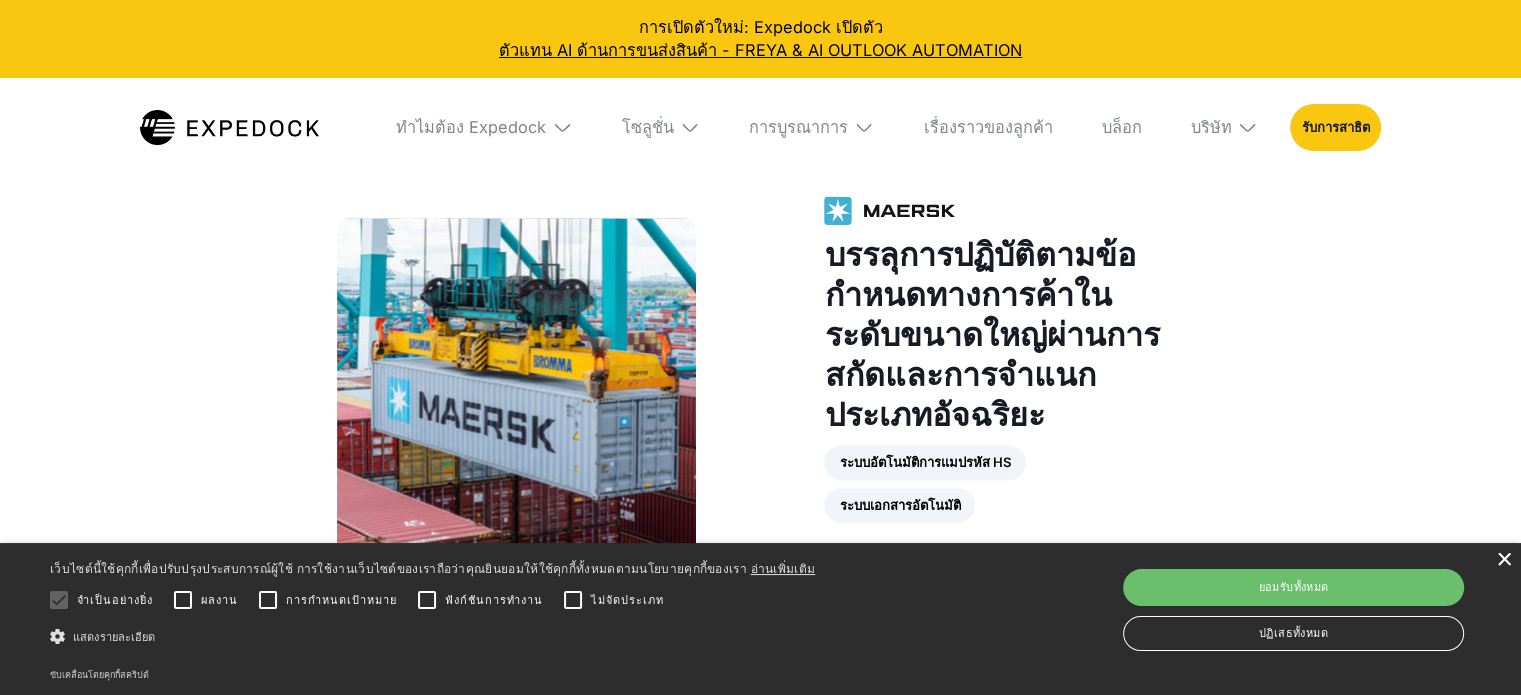 click on "×" at bounding box center [1503, 560] 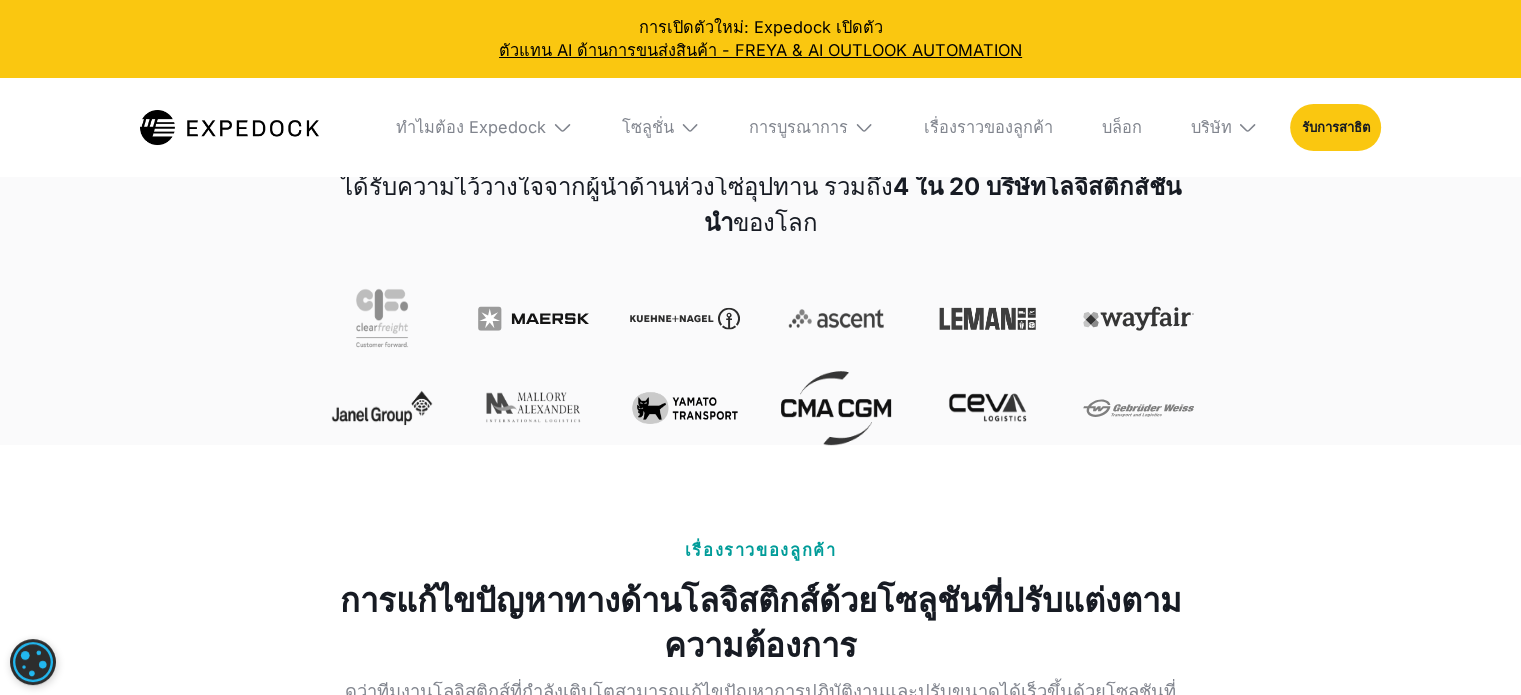 scroll, scrollTop: 700, scrollLeft: 0, axis: vertical 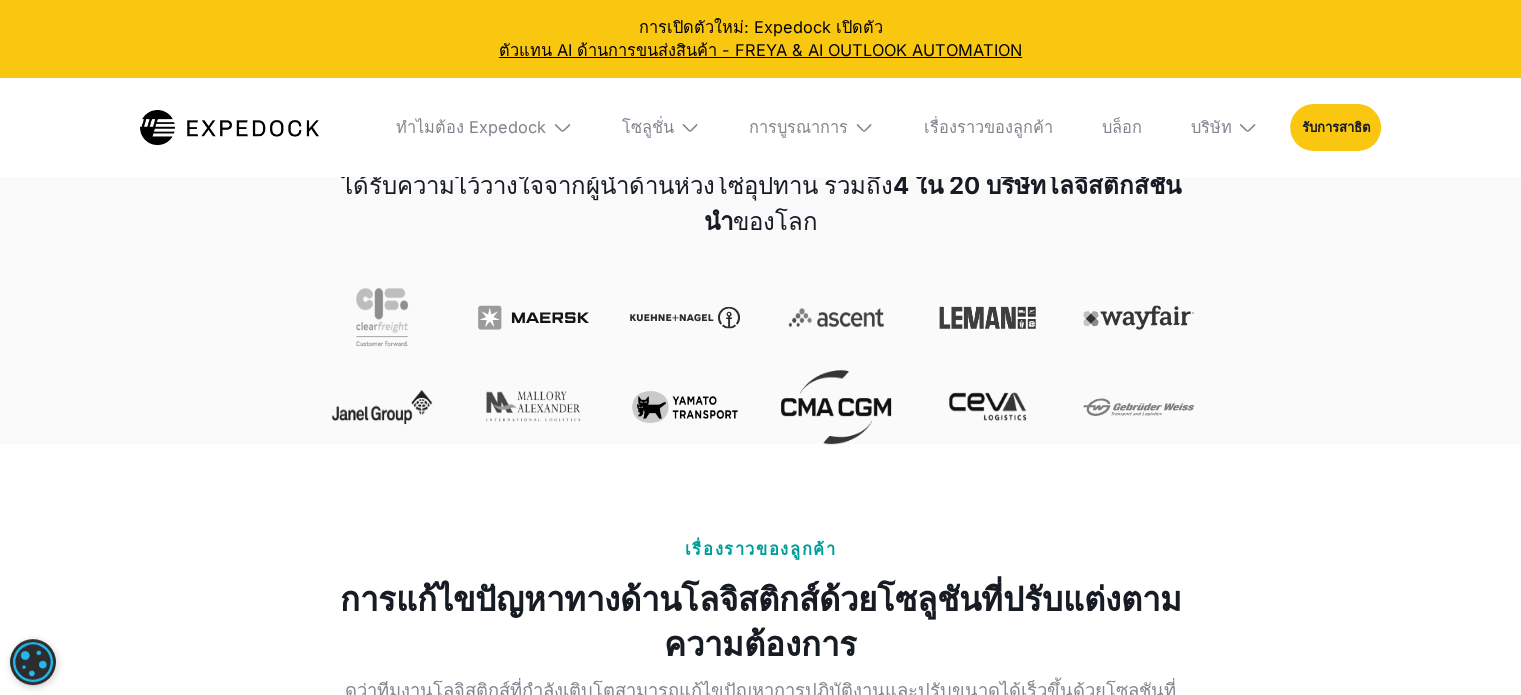 click at bounding box center (382, 318) 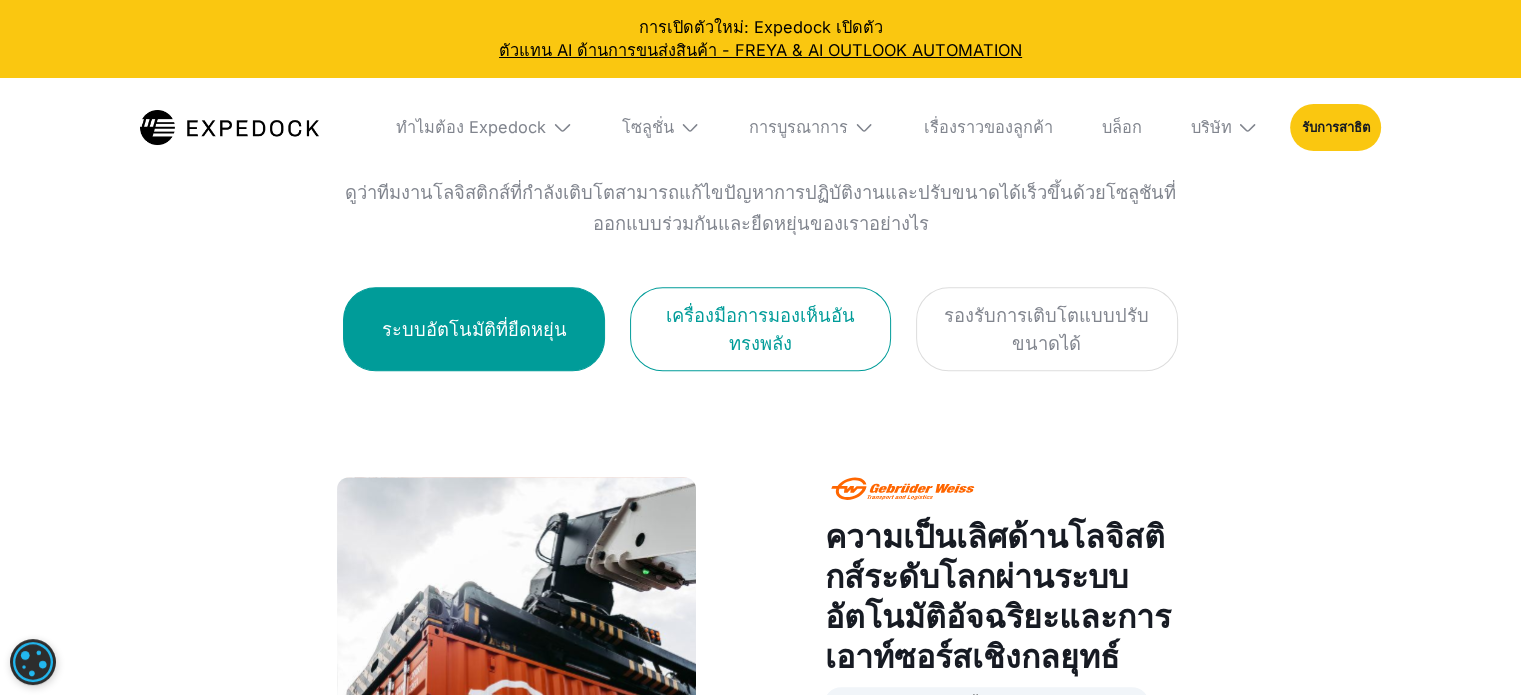 click on "เครื่องมือการมองเห็นอันทรงพลัง" at bounding box center (760, 329) 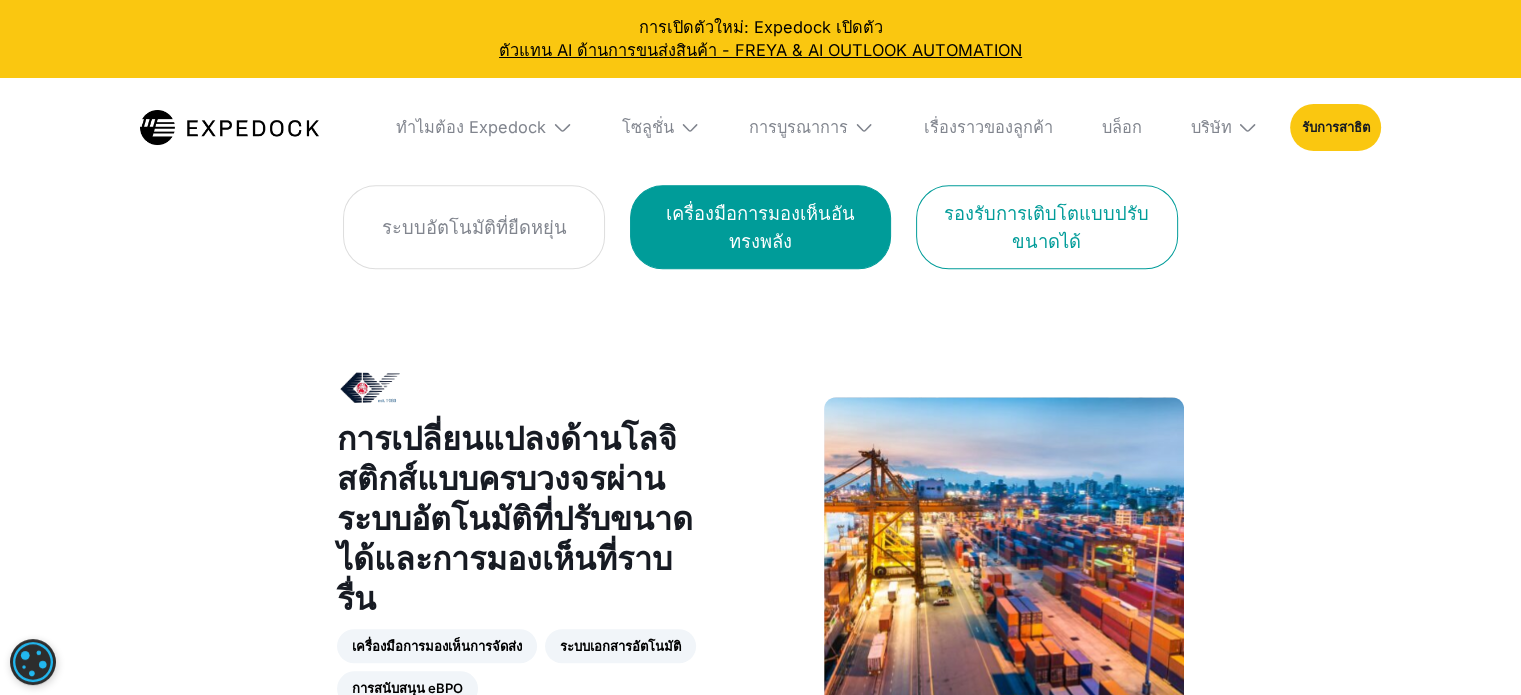click on "รองรับการเติบโตแบบปรับขนาดได้" at bounding box center (1046, 227) 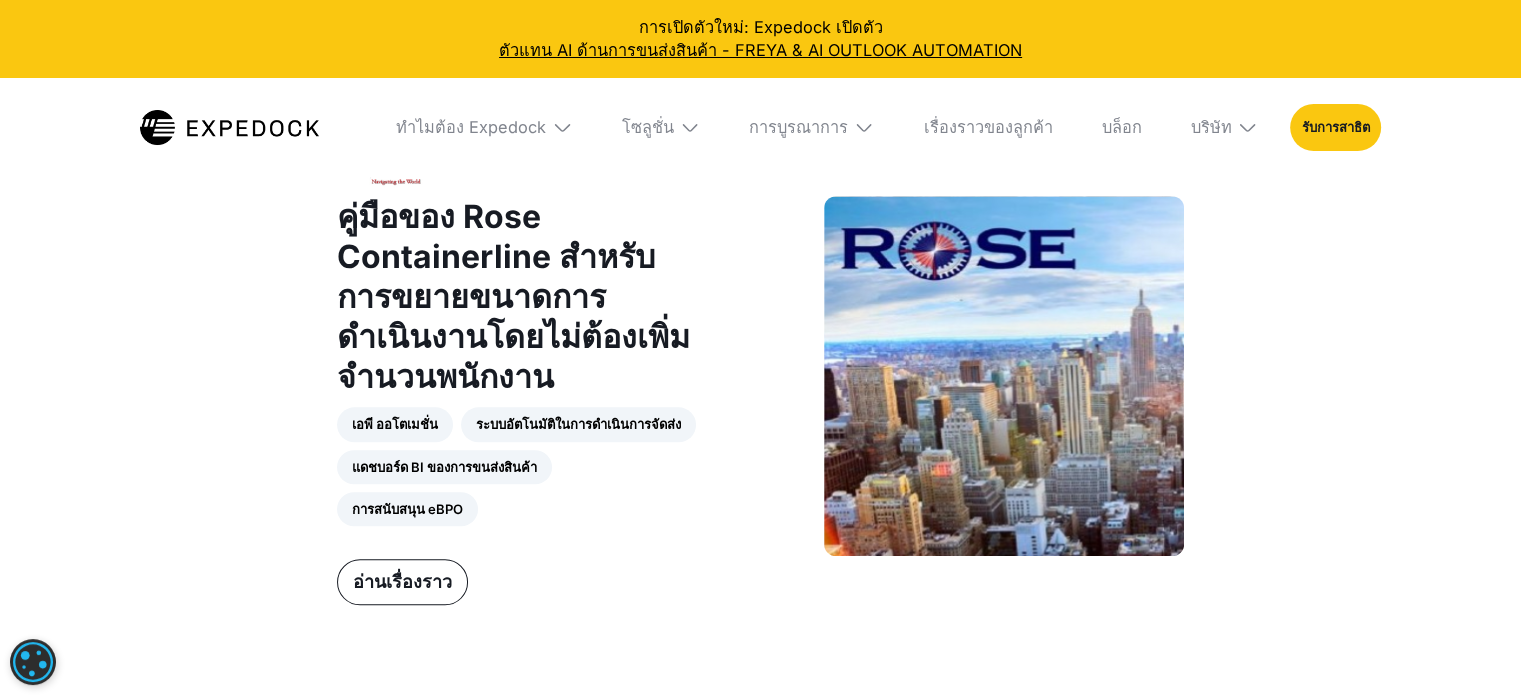 scroll, scrollTop: 2000, scrollLeft: 0, axis: vertical 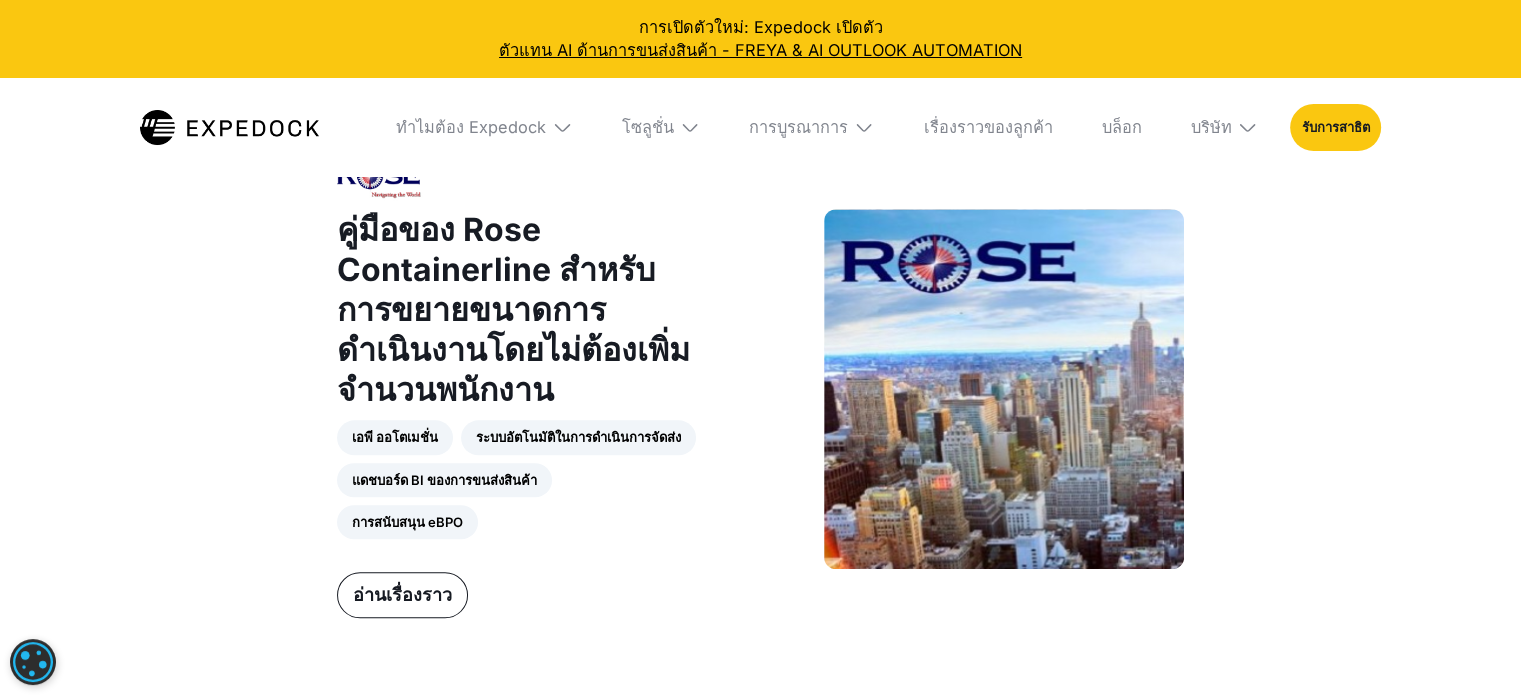 click on "เรื่องราวของลูกค้า การแก้ไขปัญหาทางด้านโลจิสติกส์ด้วยโซลูชันที่ปรับแต่งตามความต้องการ ดูว่าทีมงานโลจิสติกส์ที่กำลังเติบโตสามารถแก้ไขปัญหาการปฏิบัติงานและปรับขนาดได้เร็วขึ้นด้วยโซลูชันที่ออกแบบร่วมกันและยืดหยุ่นของเราอย่างไร ระบบอัตโนมัติที่ยืดหยุ่น เครื่องมือการมองเห็นอันทรงพลัง รองรับการเติบโตแบบปรับขนาดได้ ระบบเอกสารอัตโนมัติ การสนับสนุน eBPO" at bounding box center (760, 200) 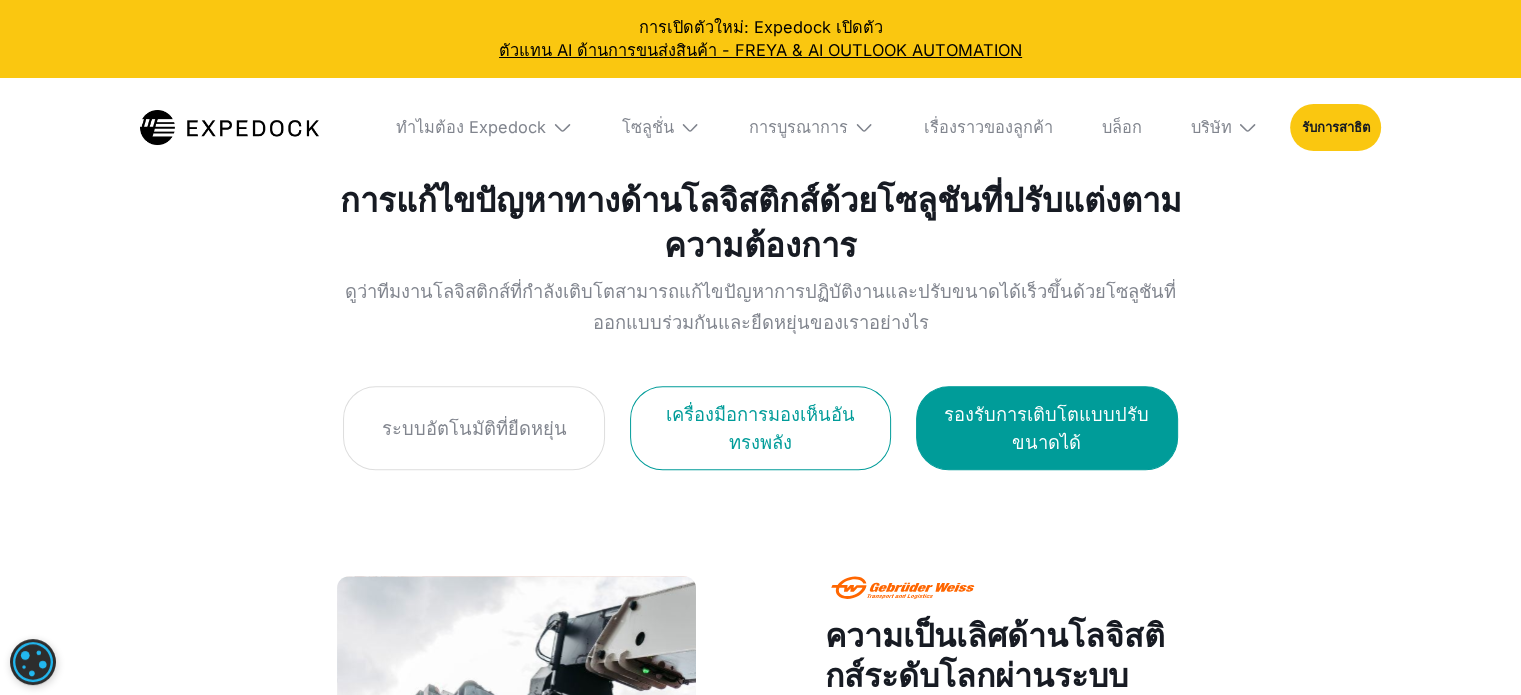 scroll, scrollTop: 1100, scrollLeft: 0, axis: vertical 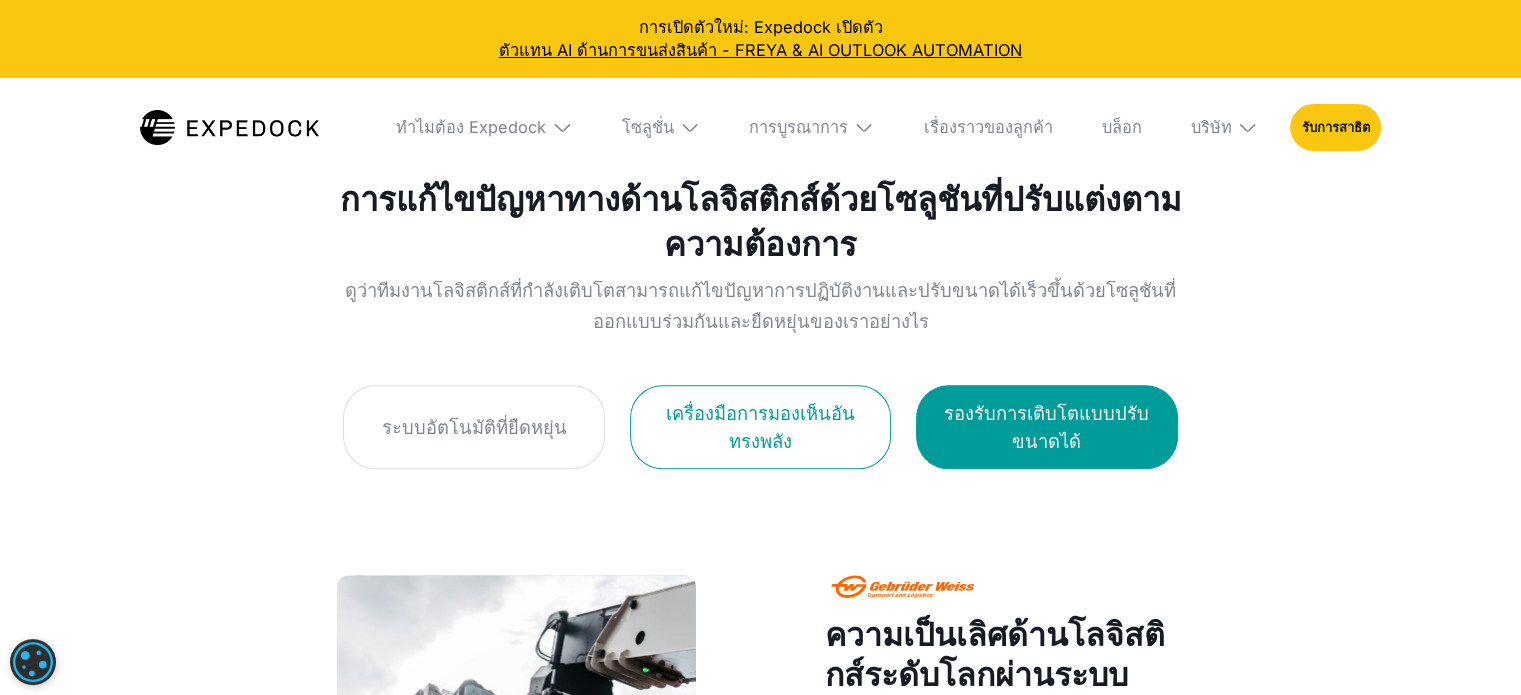 click on "เครื่องมือการมองเห็นอันทรงพลัง" at bounding box center (760, 427) 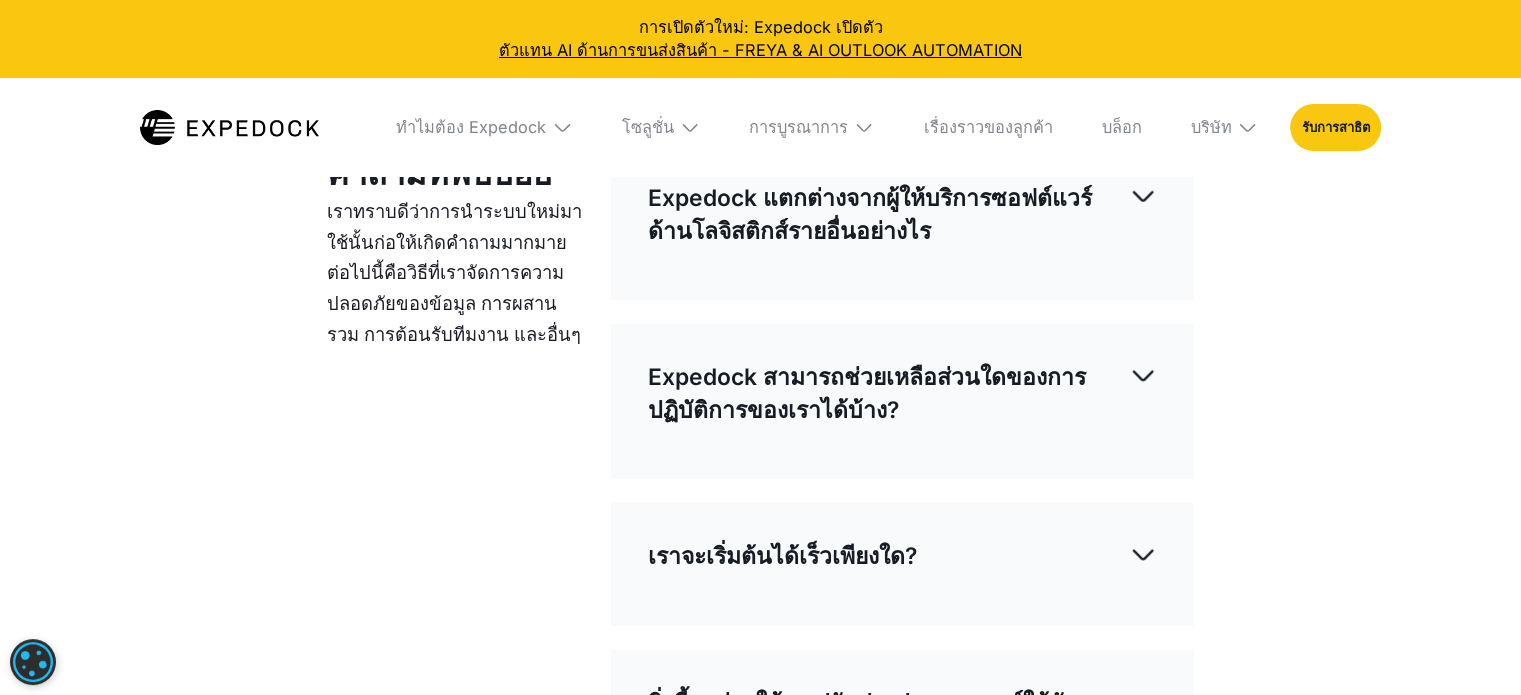 scroll, scrollTop: 5200, scrollLeft: 0, axis: vertical 